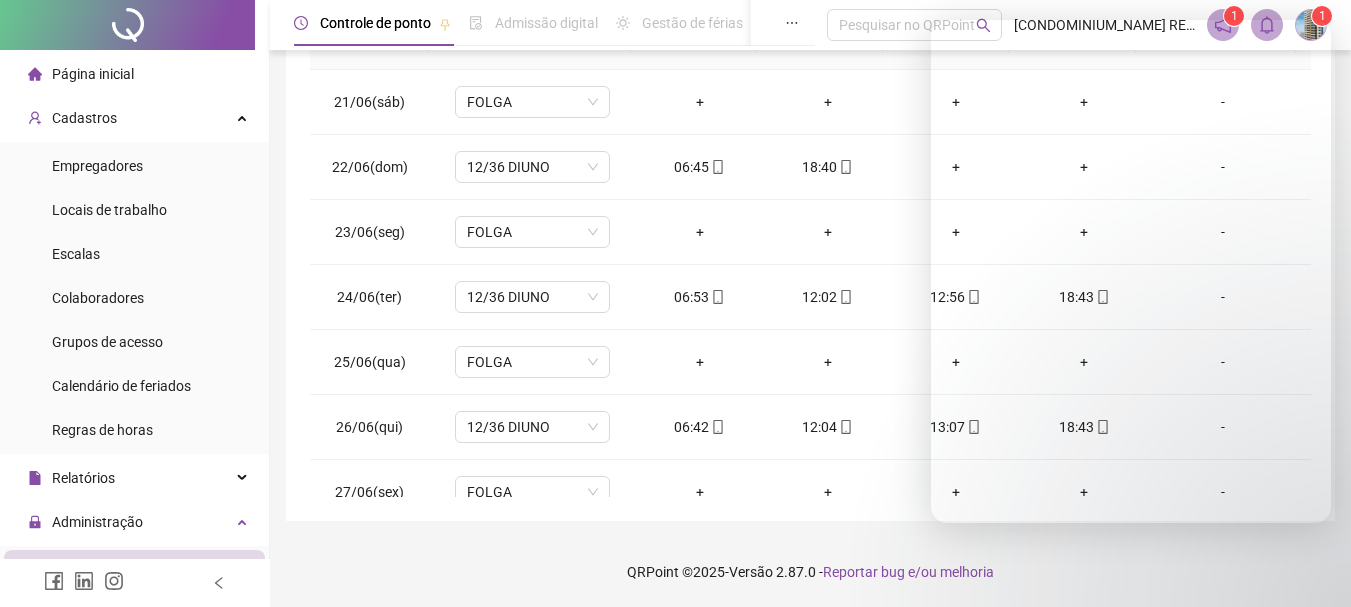 scroll, scrollTop: 415, scrollLeft: 0, axis: vertical 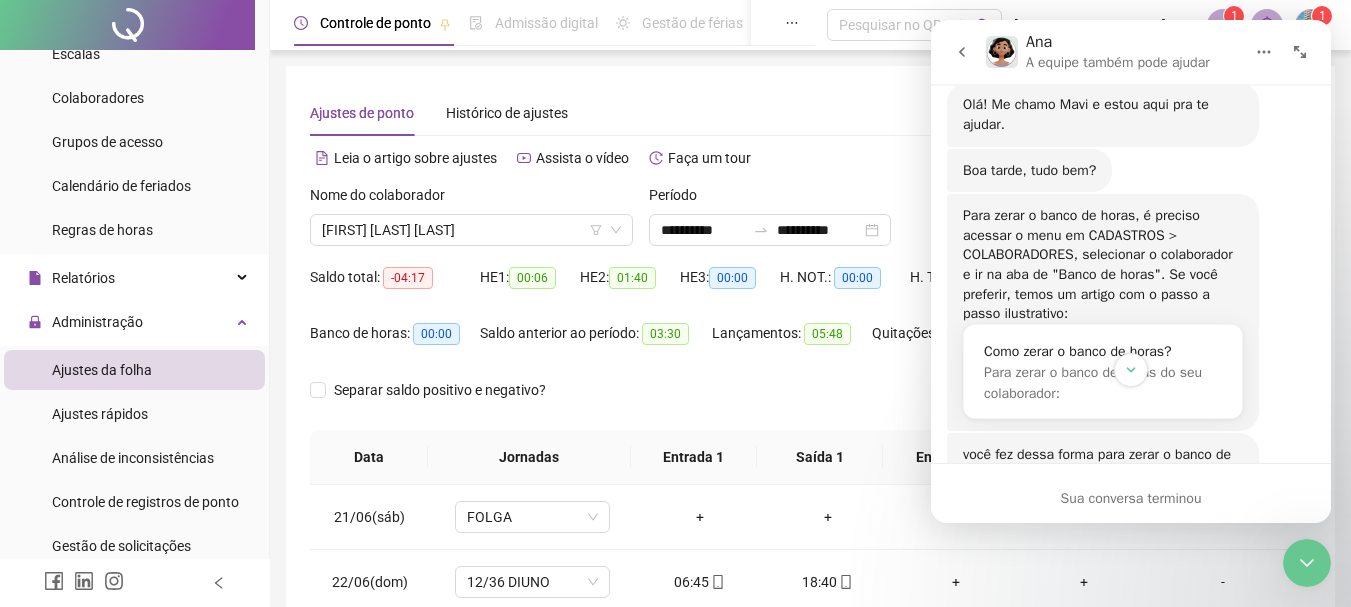 drag, startPoint x: 1308, startPoint y: 554, endPoint x: 1299, endPoint y: 541, distance: 15.811388 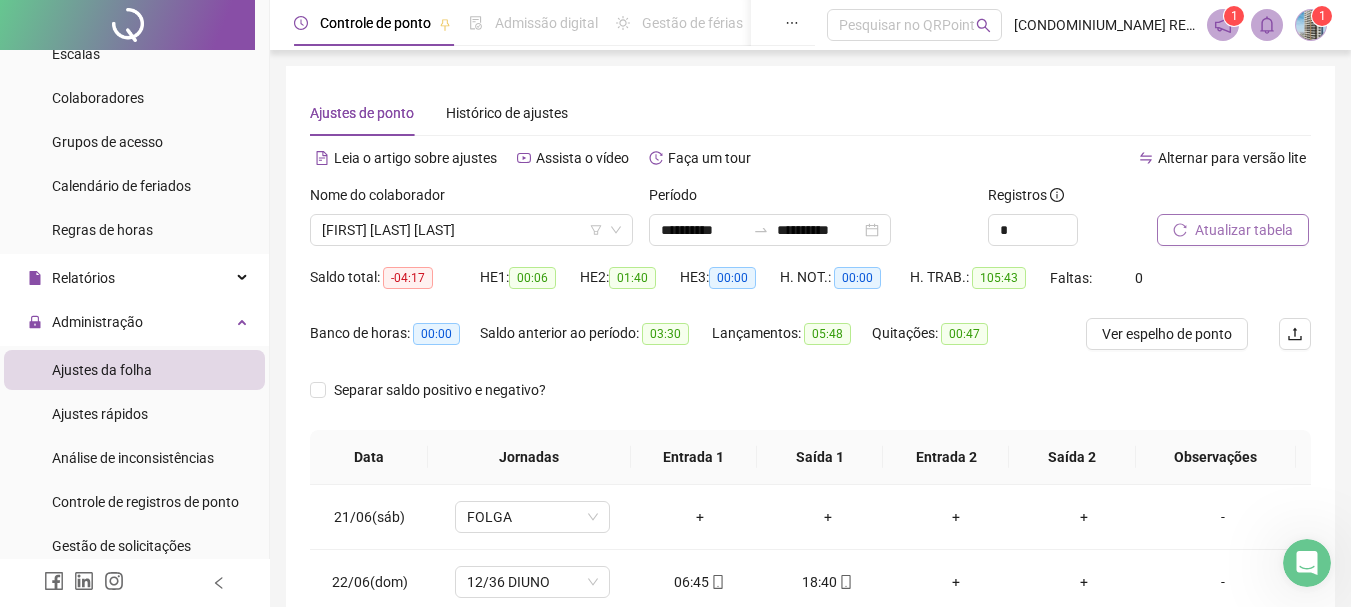 click on "Atualizar tabela" at bounding box center [1244, 230] 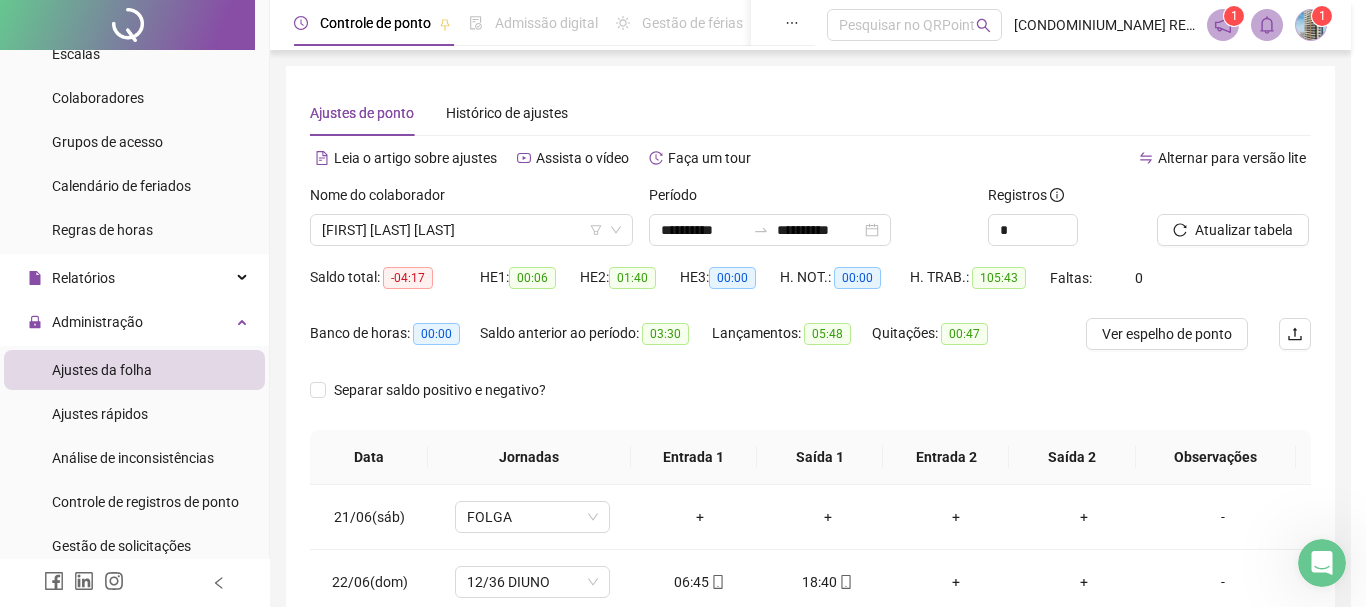 click 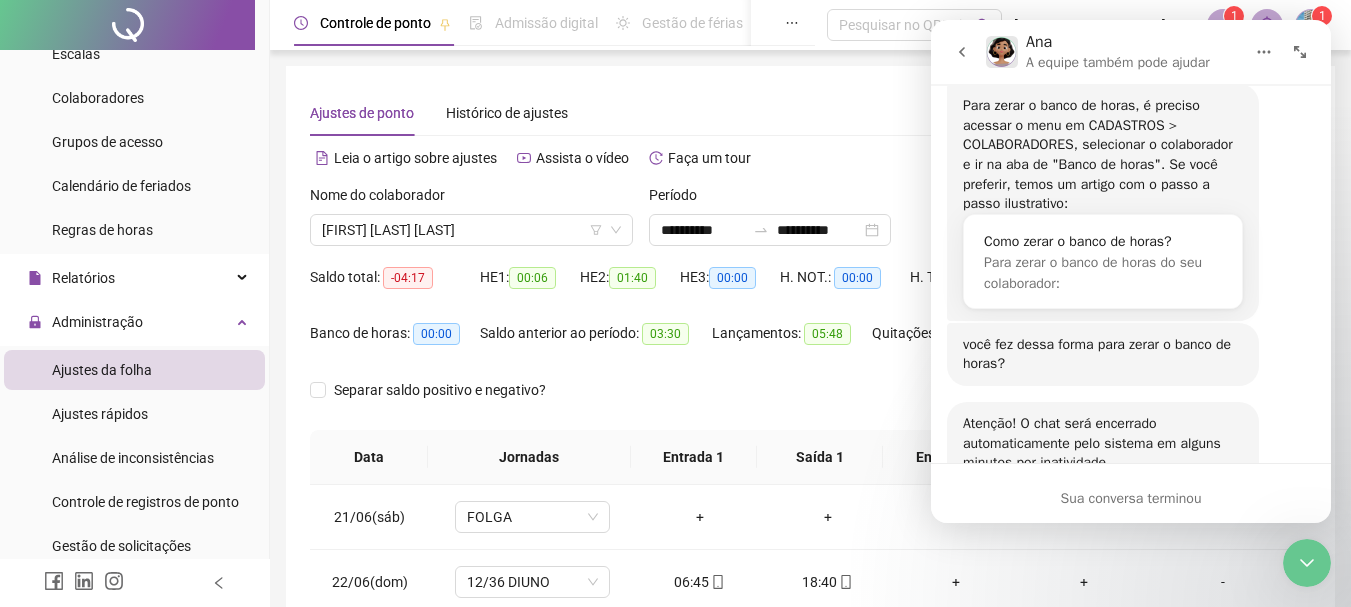 scroll, scrollTop: 2327, scrollLeft: 0, axis: vertical 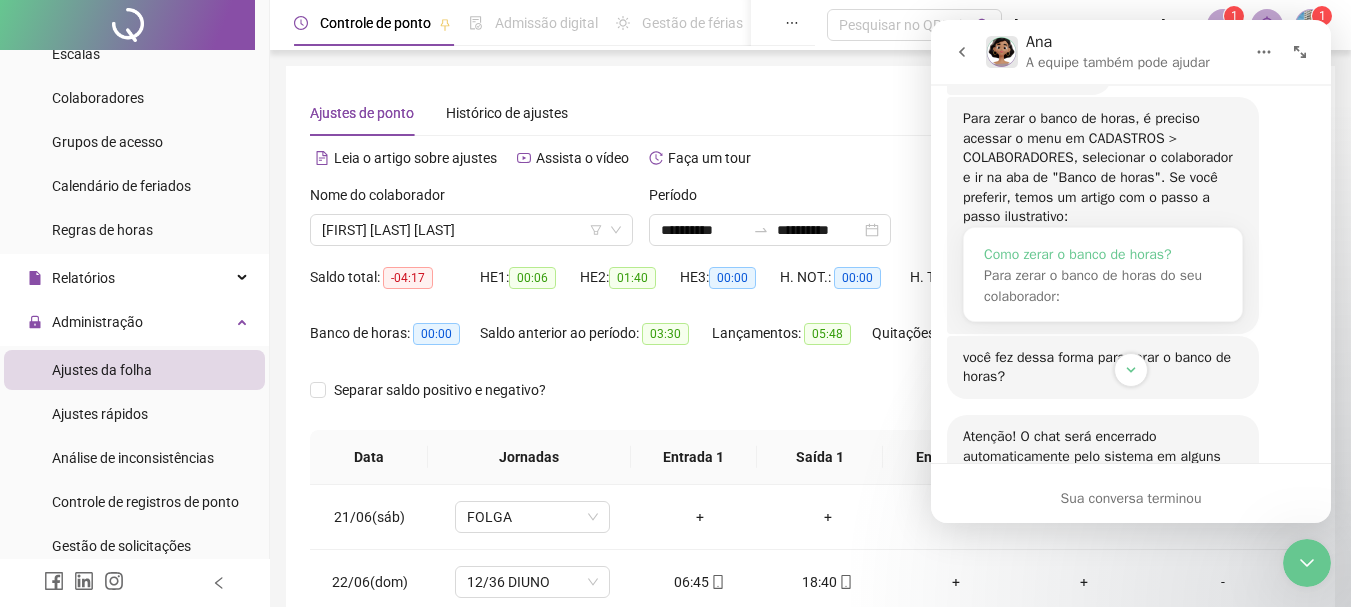 click on "Como zerar o banco de horas?" at bounding box center [1103, 254] 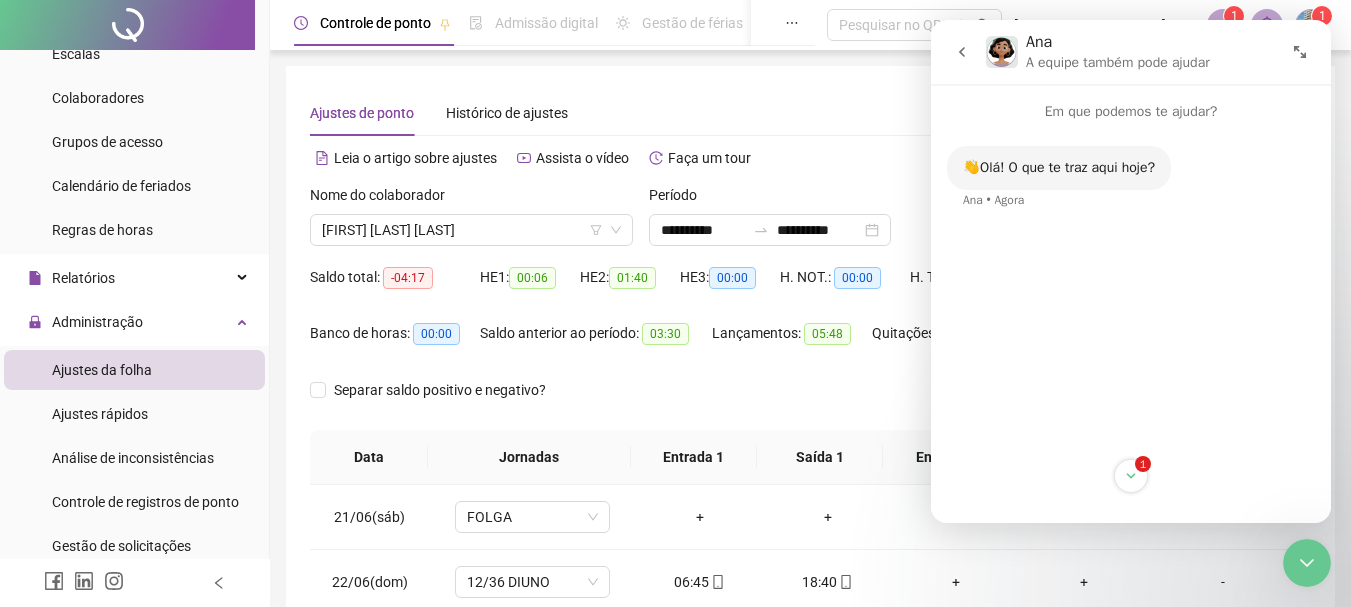 scroll, scrollTop: 0, scrollLeft: 0, axis: both 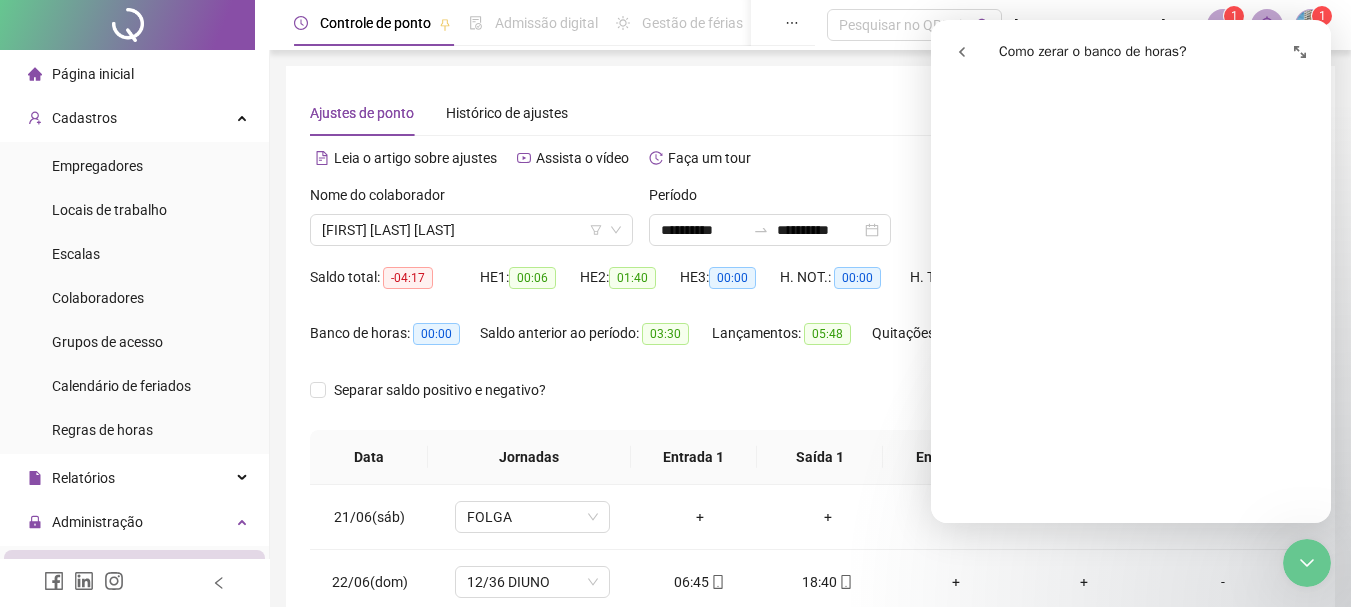 drag, startPoint x: 93, startPoint y: 294, endPoint x: 511, endPoint y: 603, distance: 519.81244 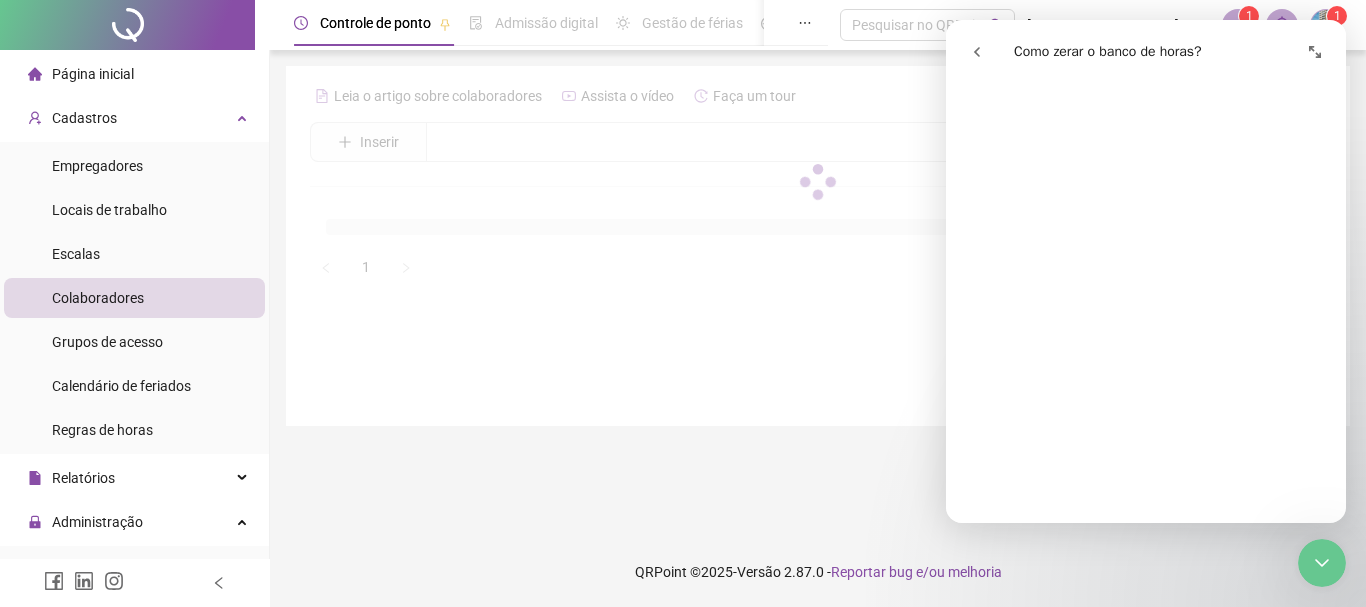 scroll, scrollTop: 900, scrollLeft: 0, axis: vertical 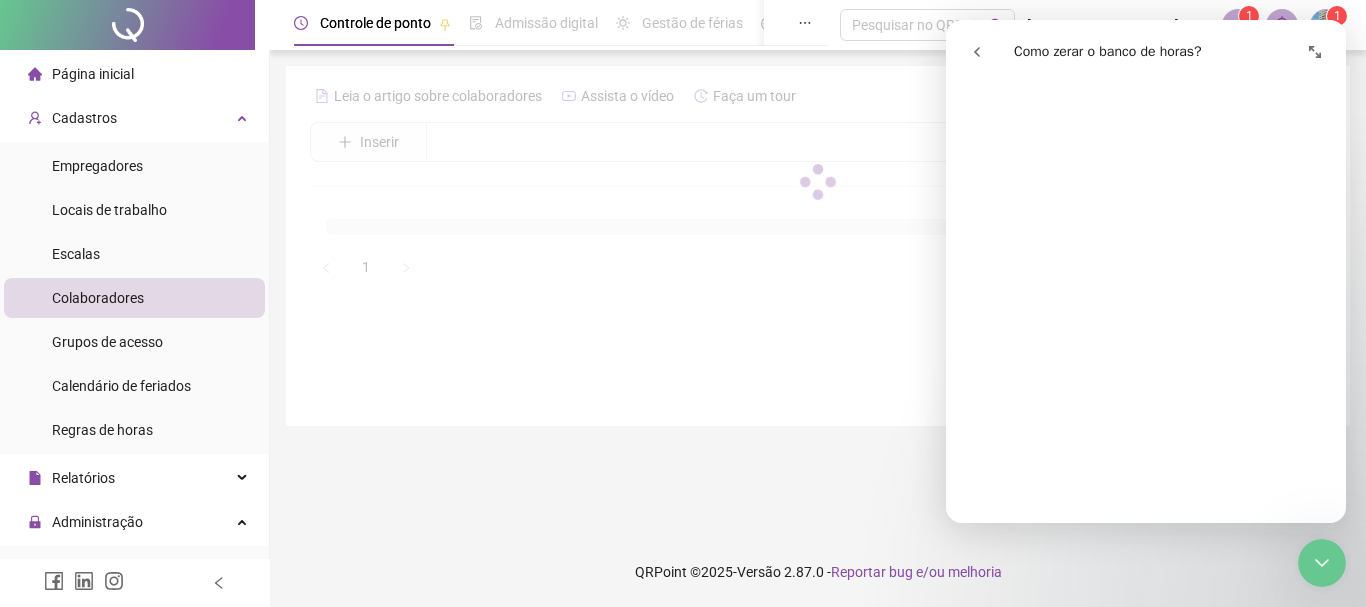 click 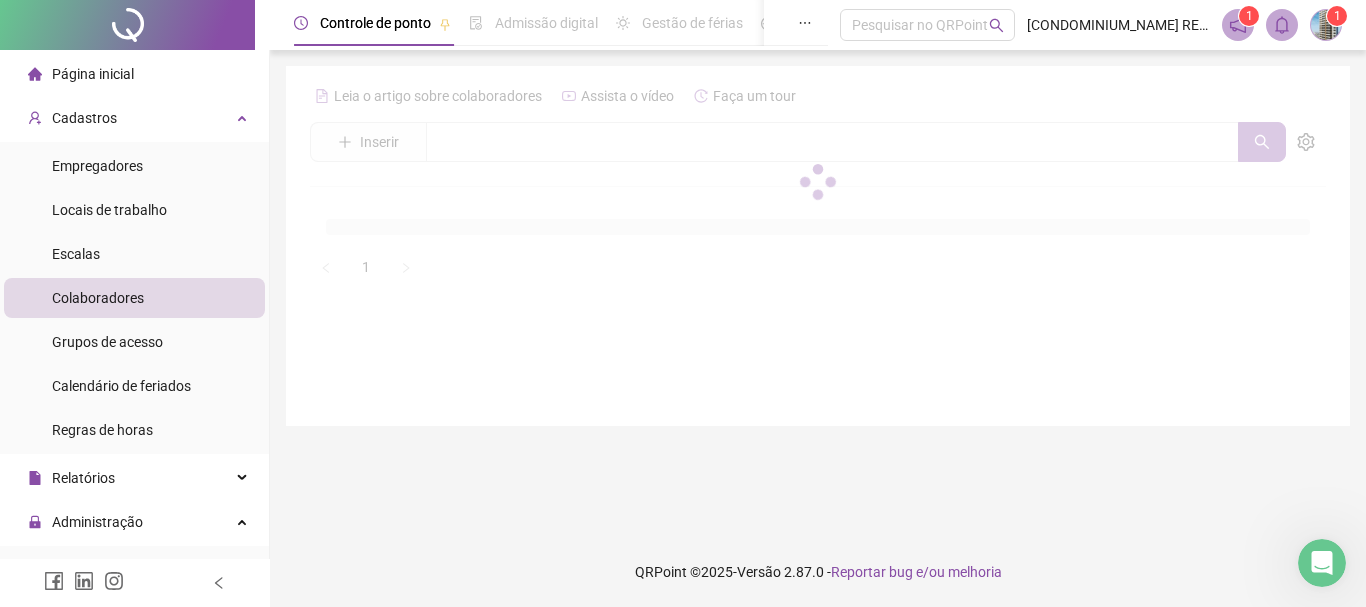 click at bounding box center [1326, 25] 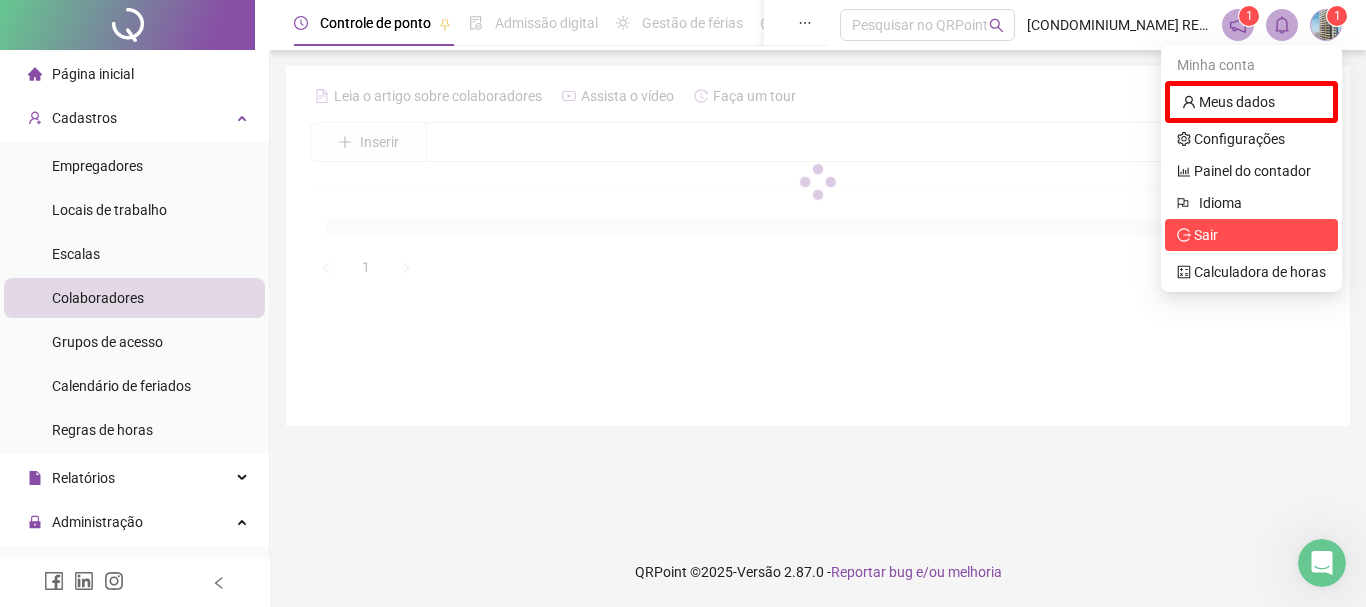 click on "Sair" at bounding box center [1206, 235] 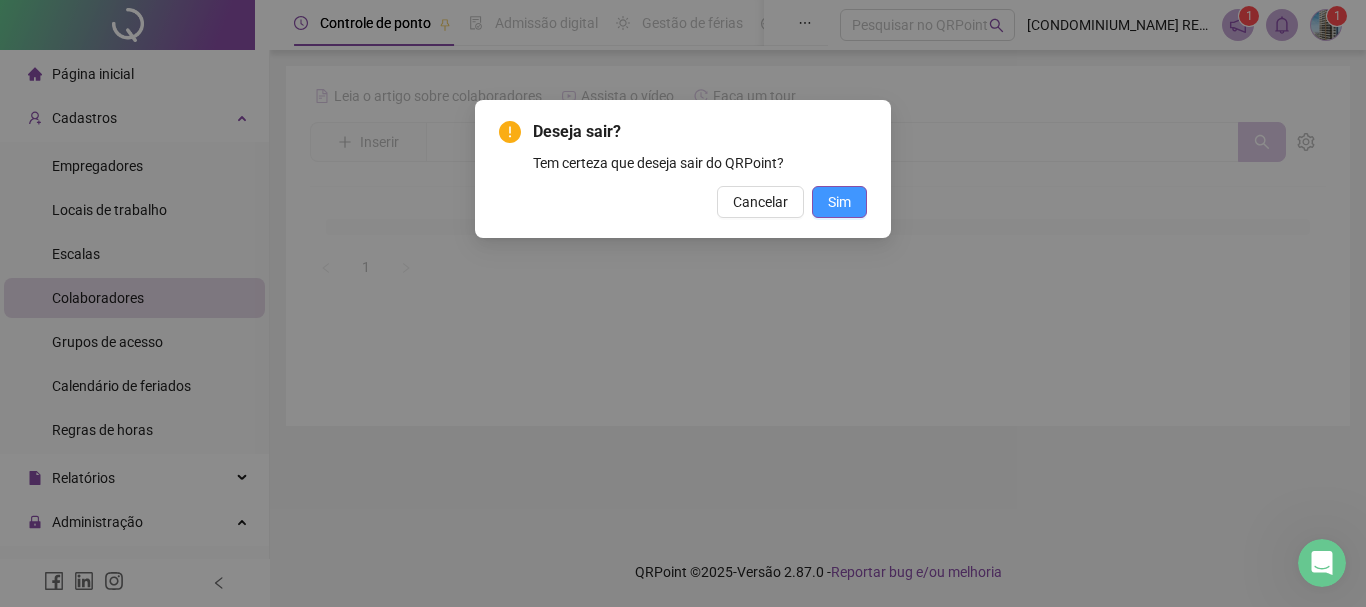 click on "Sim" at bounding box center [839, 202] 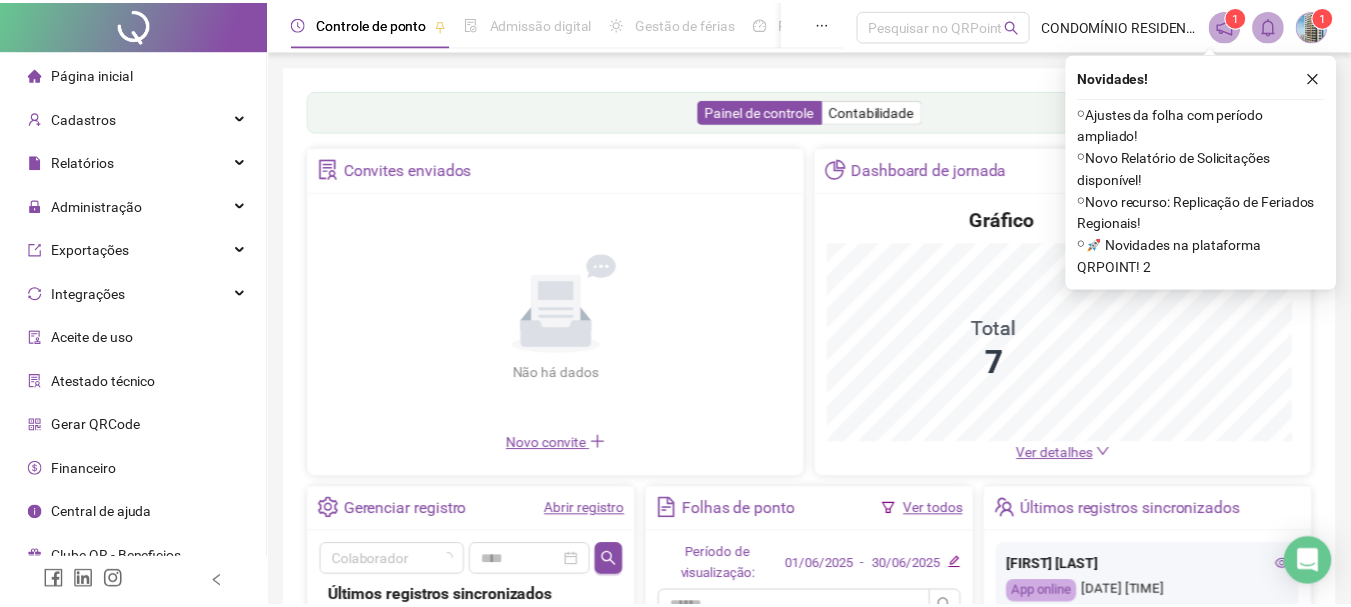 scroll, scrollTop: 0, scrollLeft: 0, axis: both 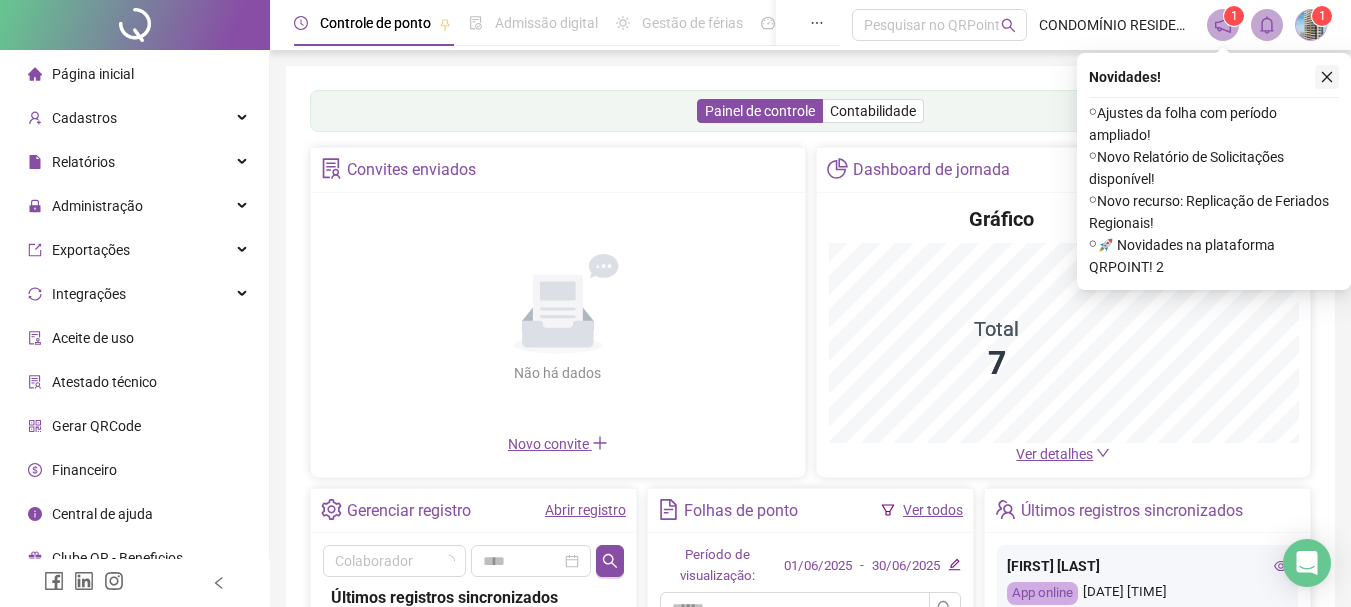 click 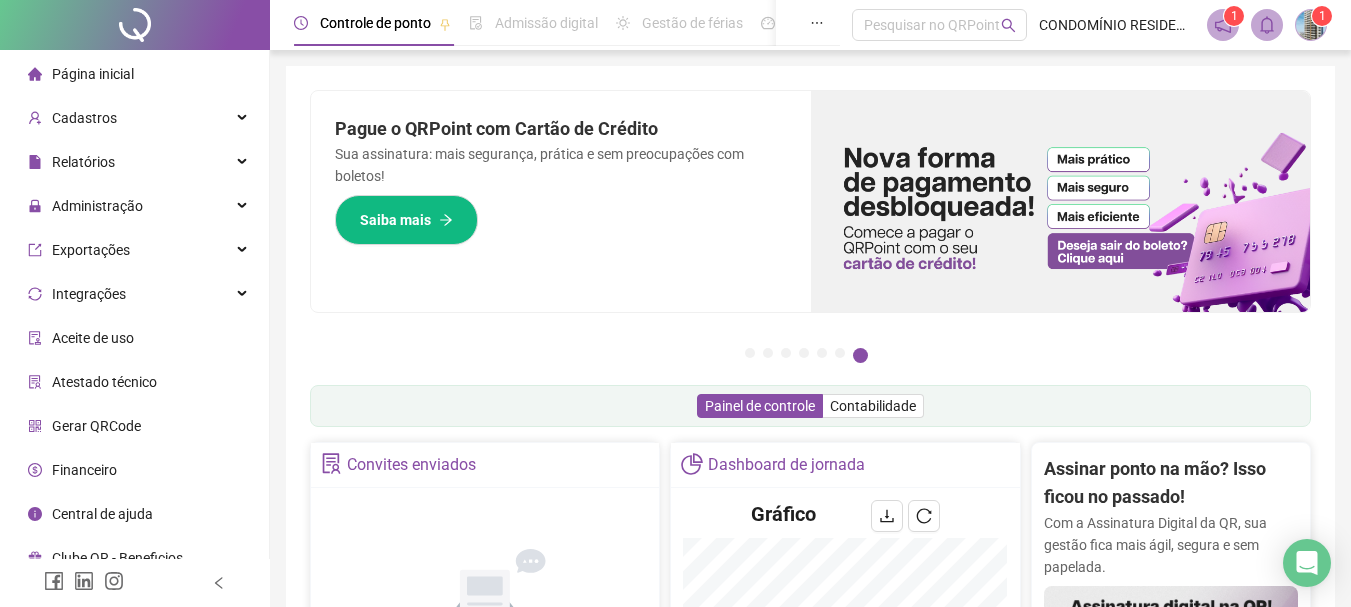 click at bounding box center (1311, 25) 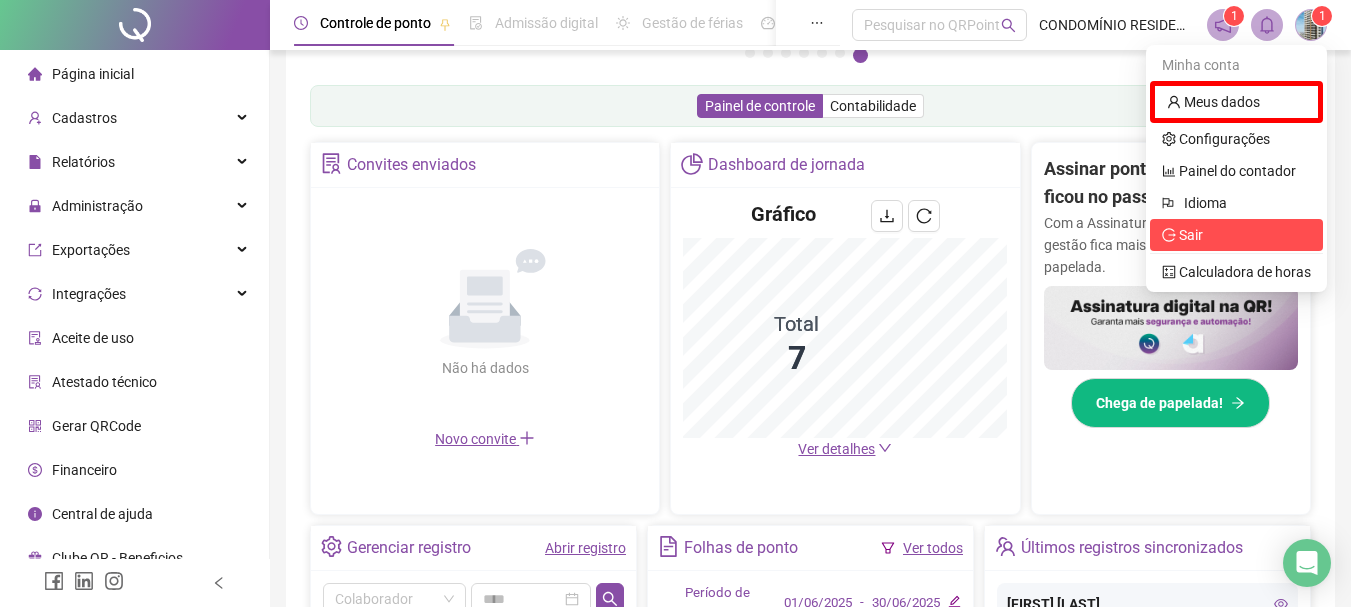 scroll, scrollTop: 0, scrollLeft: 0, axis: both 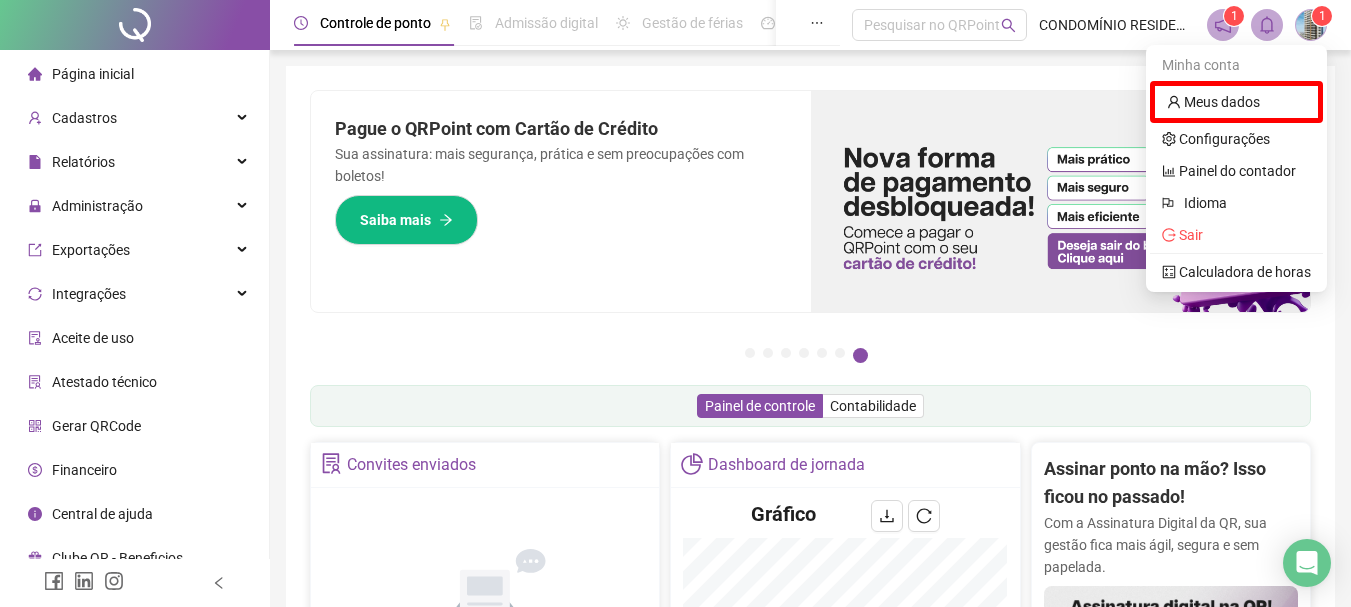 click 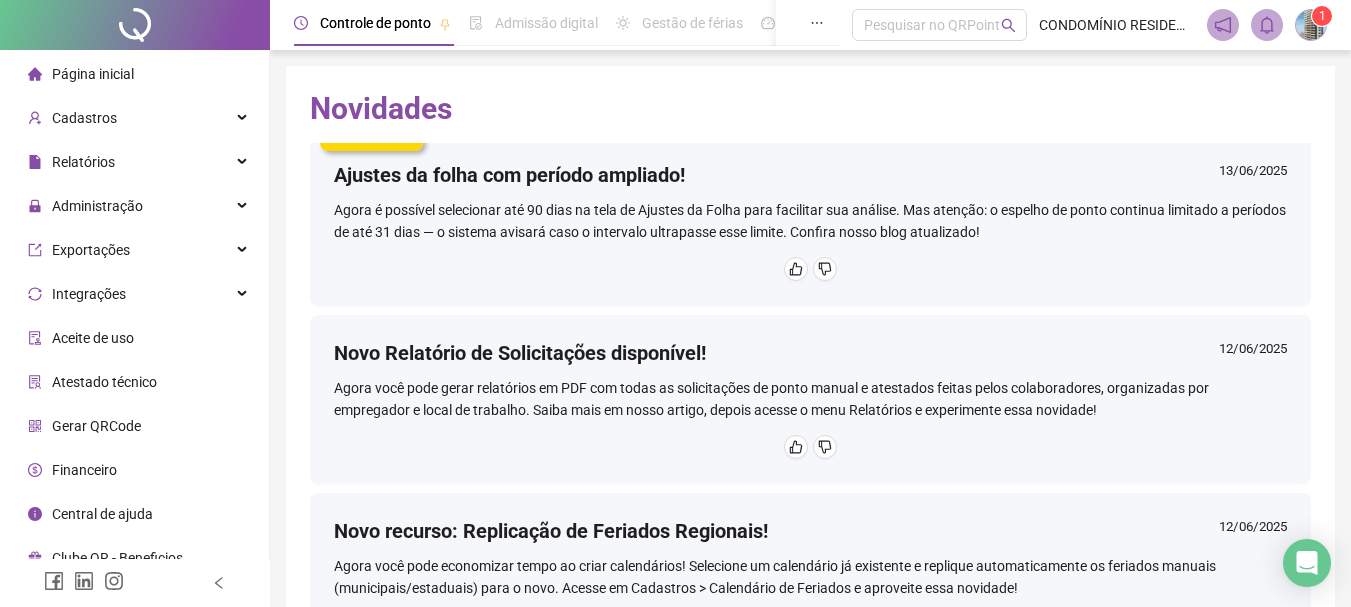 scroll, scrollTop: 0, scrollLeft: 0, axis: both 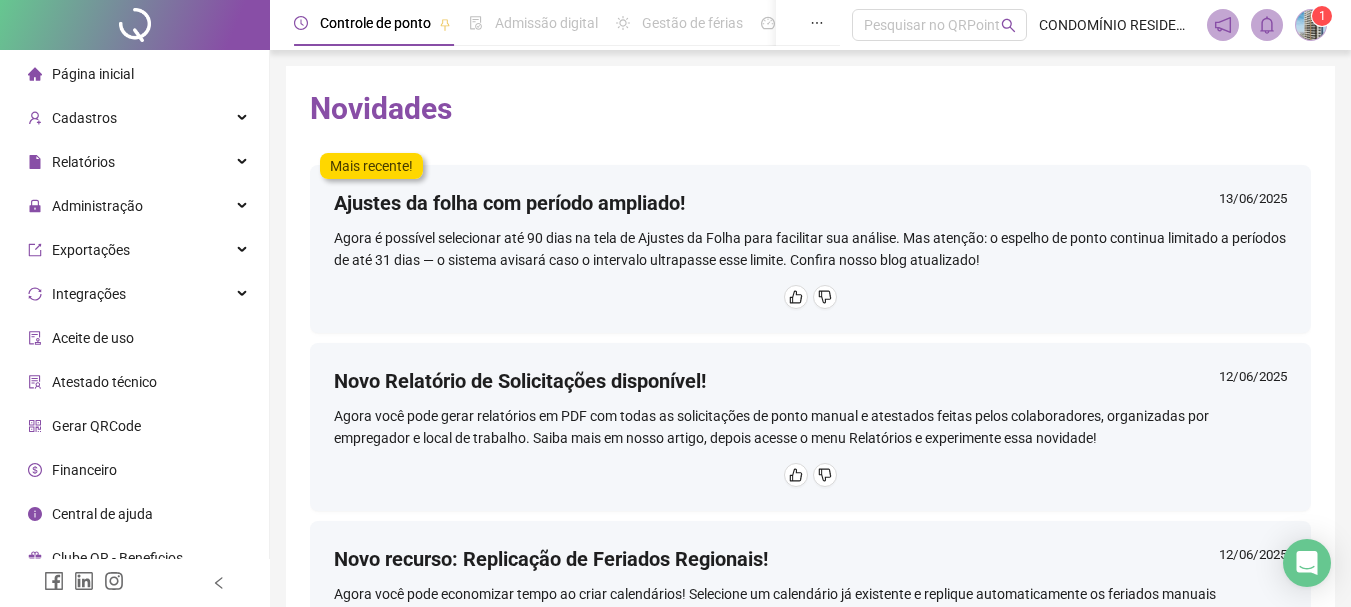 click at bounding box center (1311, 25) 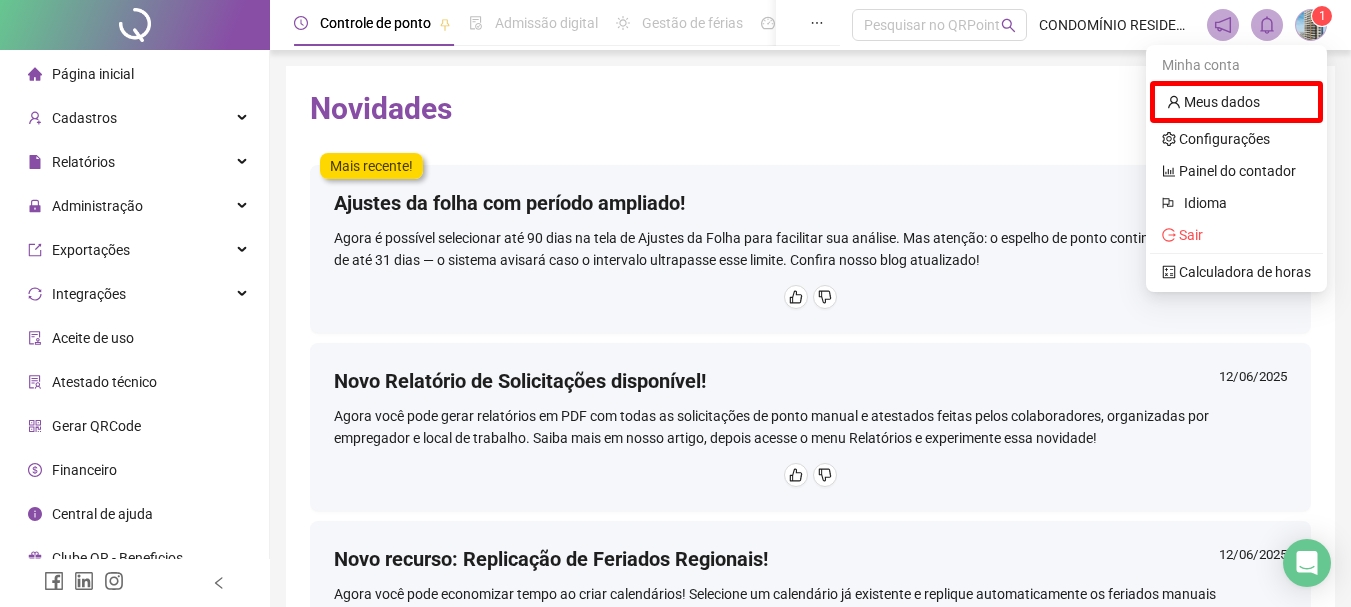 click on "Novidades" at bounding box center (810, 109) 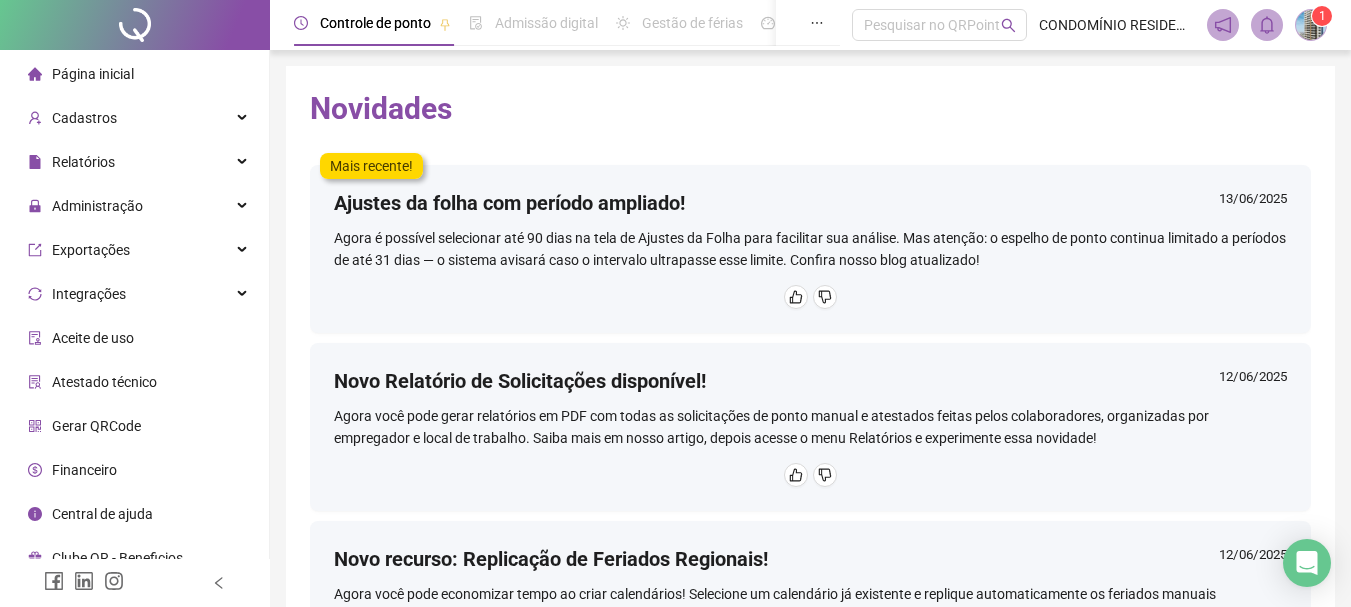 click at bounding box center (1311, 25) 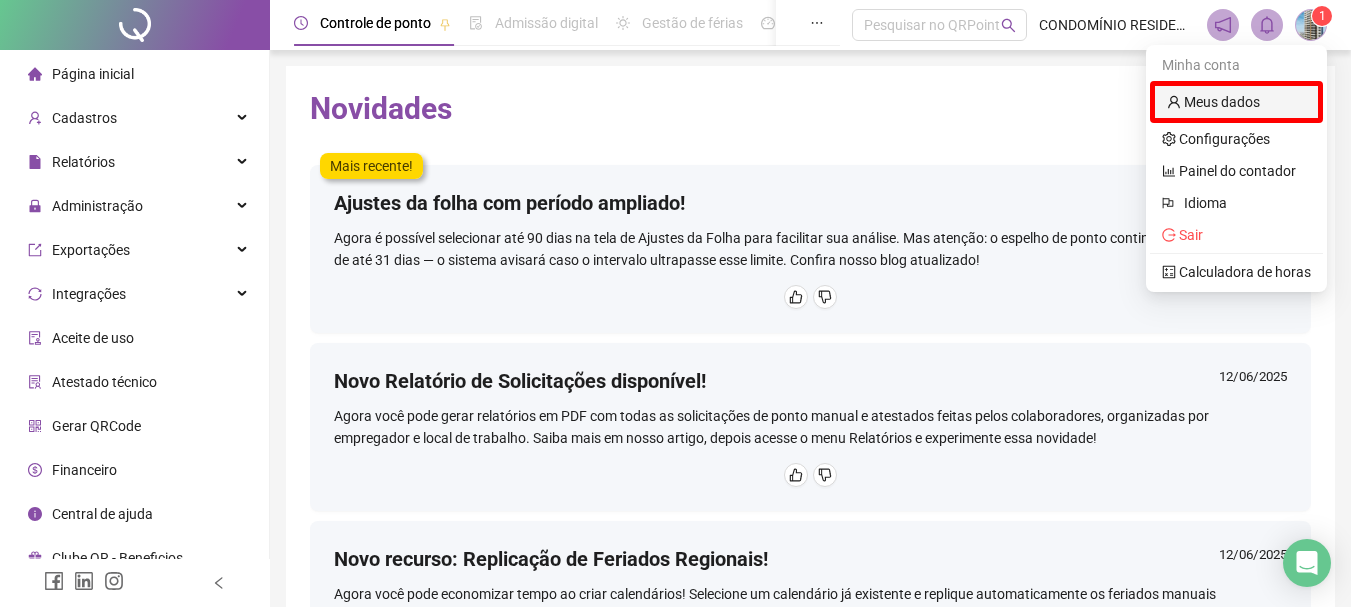 click on "Meus dados" at bounding box center [1213, 102] 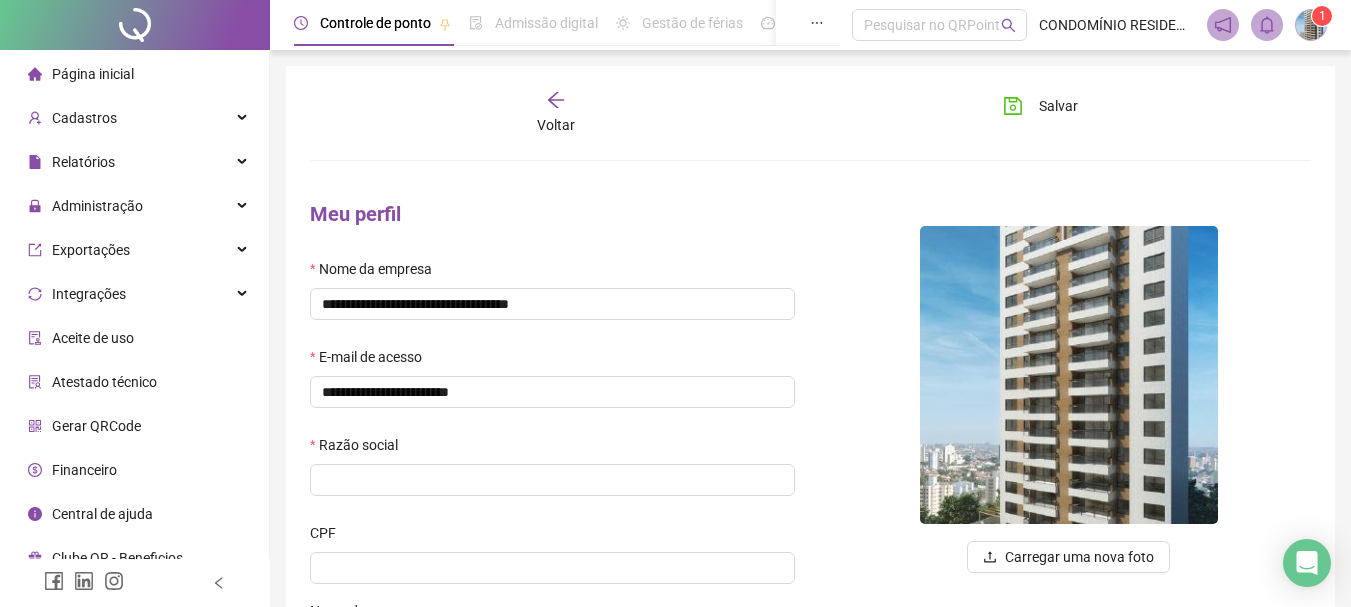 click at bounding box center [1311, 25] 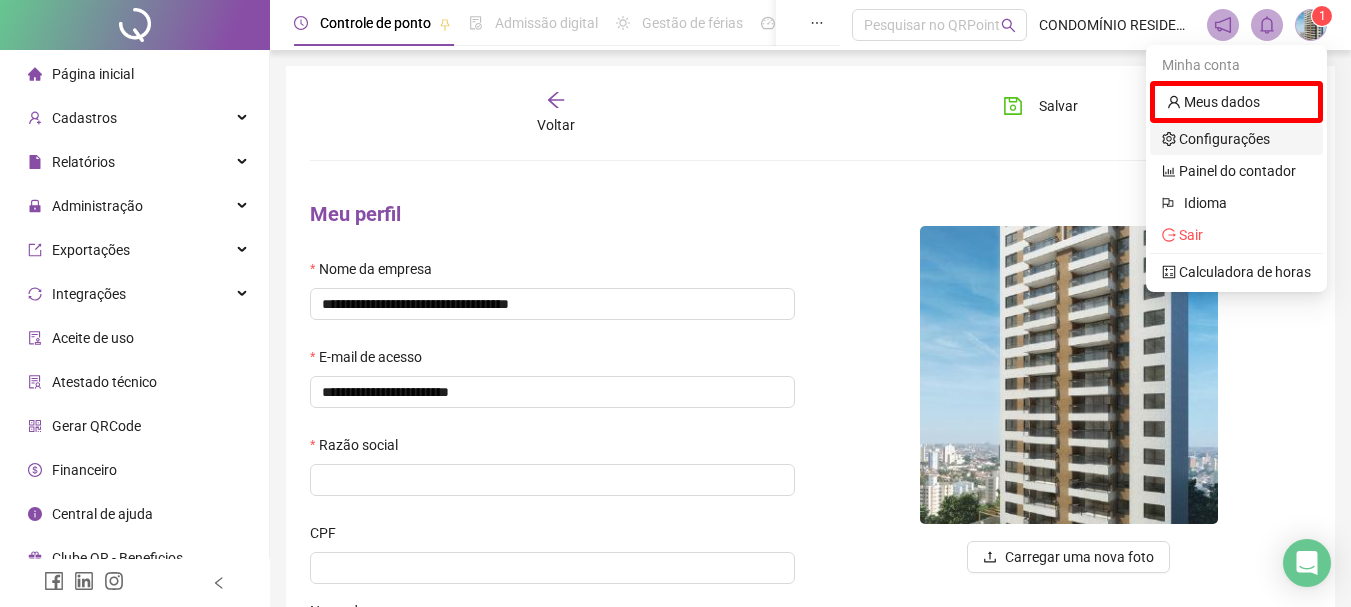 click on "Configurações" at bounding box center [1216, 139] 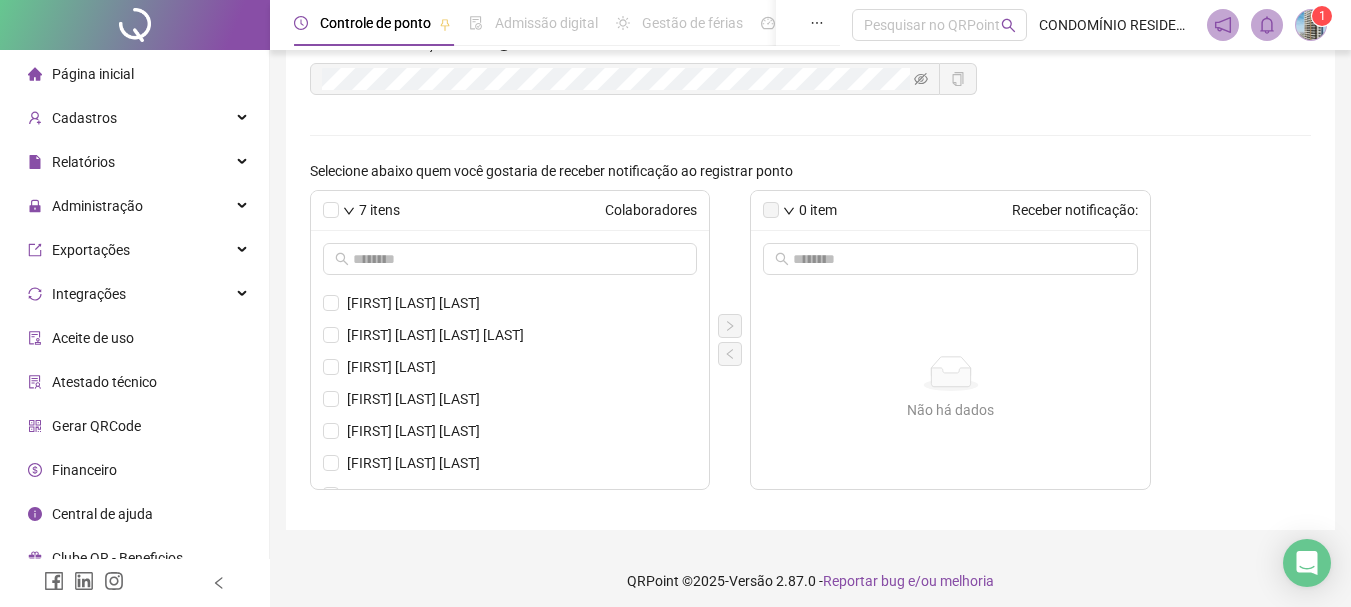 scroll, scrollTop: 200, scrollLeft: 0, axis: vertical 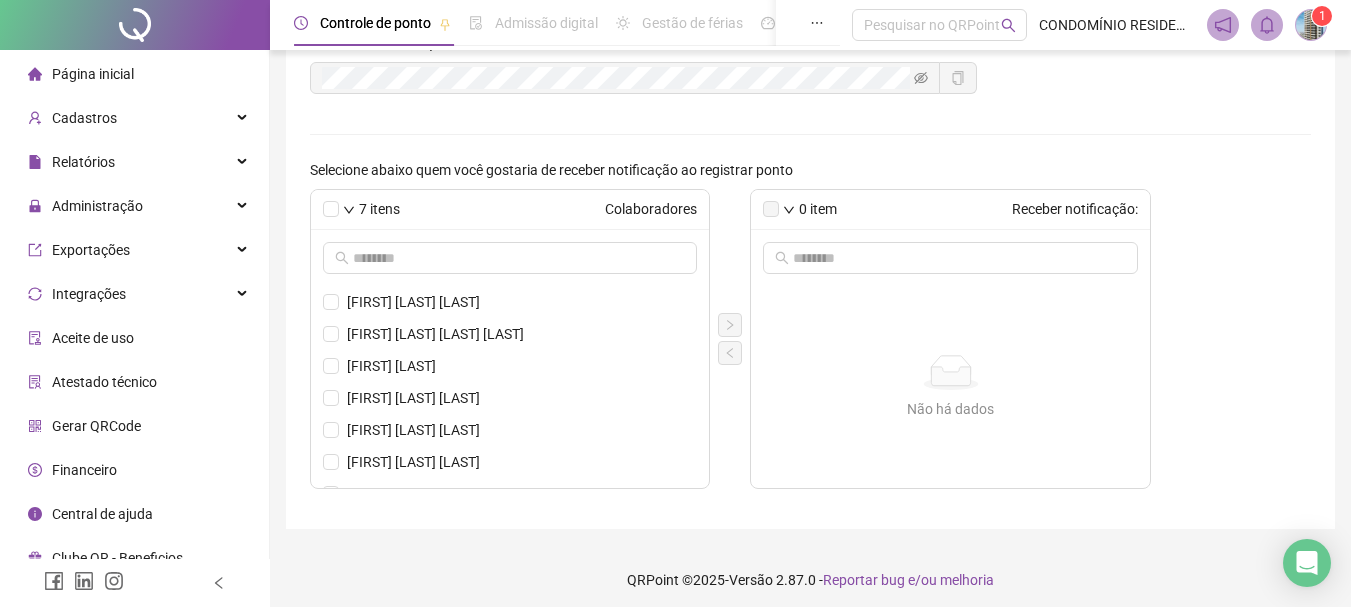 click at bounding box center [1311, 25] 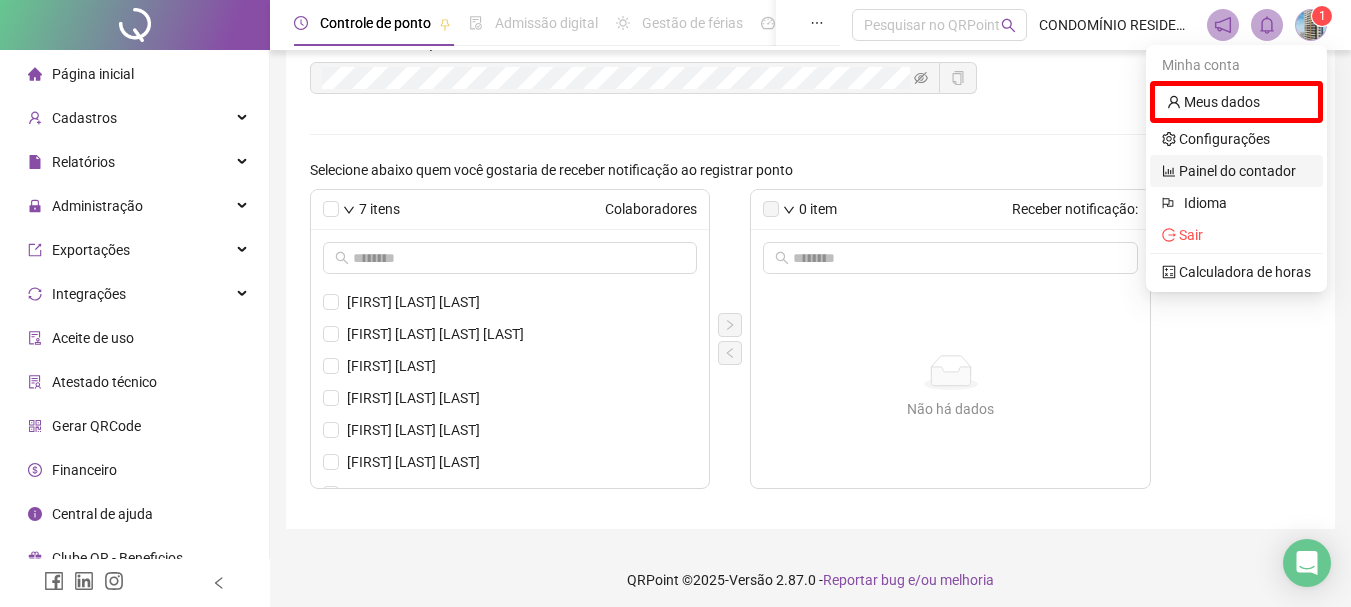 click on "Painel do contador" at bounding box center [1229, 171] 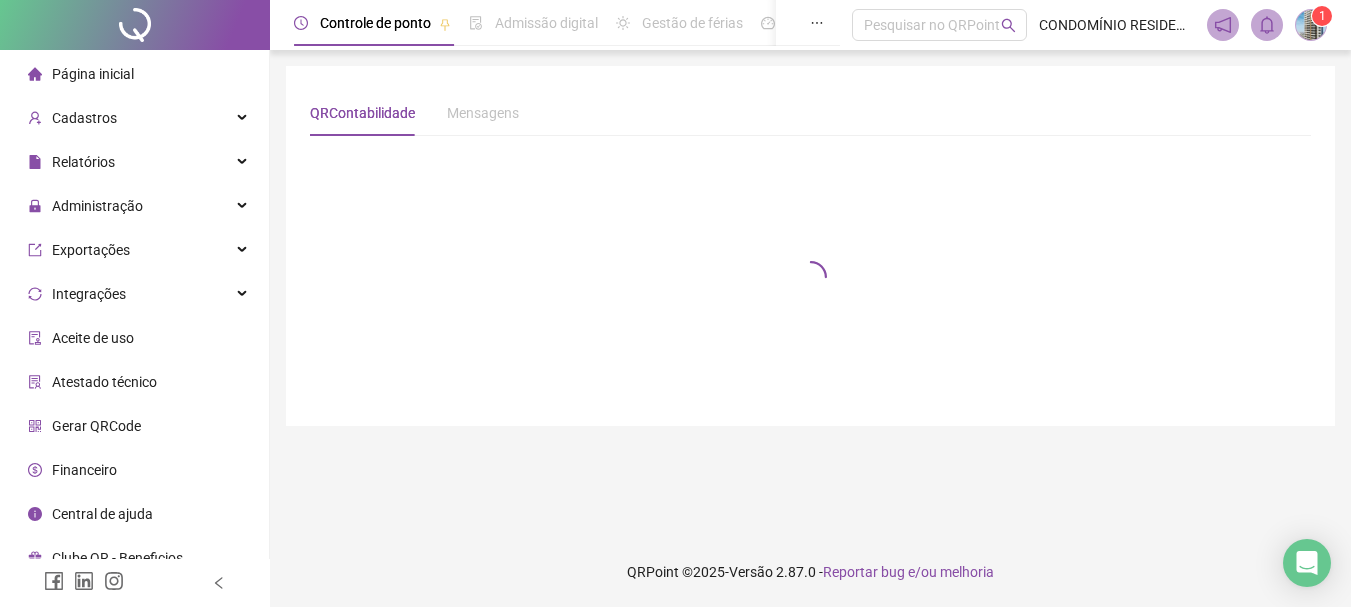 scroll, scrollTop: 0, scrollLeft: 0, axis: both 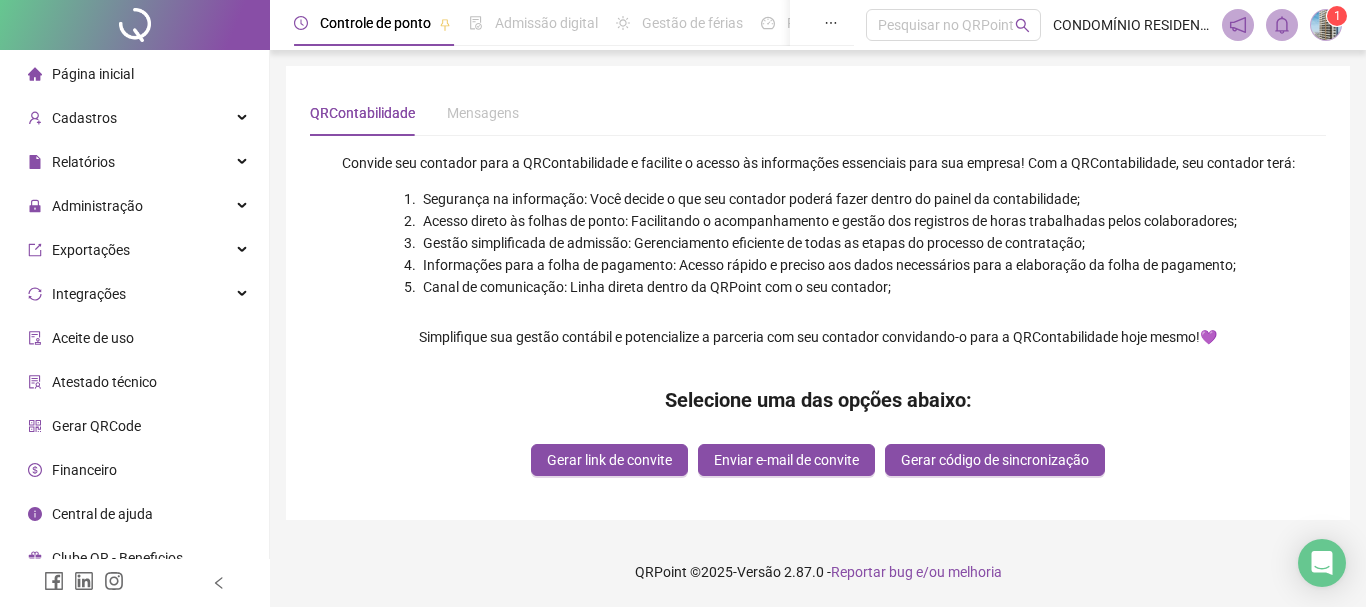 click at bounding box center (1326, 25) 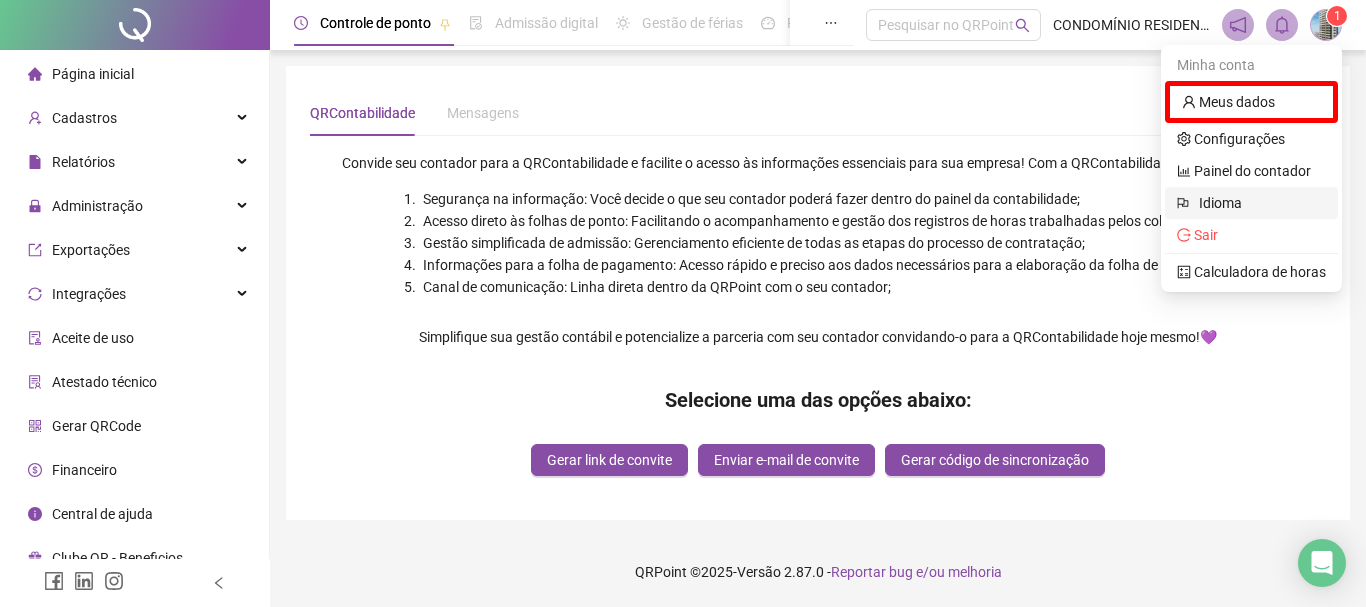 click on "Idioma" at bounding box center (1256, 203) 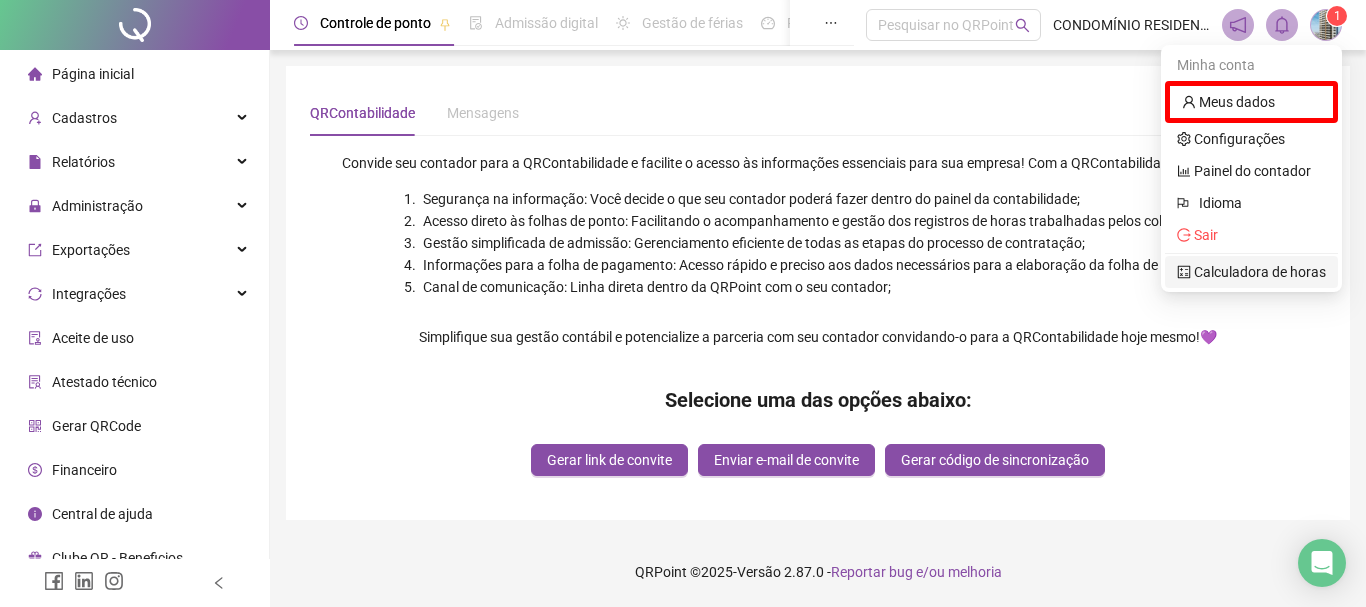 click on "Calculadora de horas" at bounding box center [1251, 272] 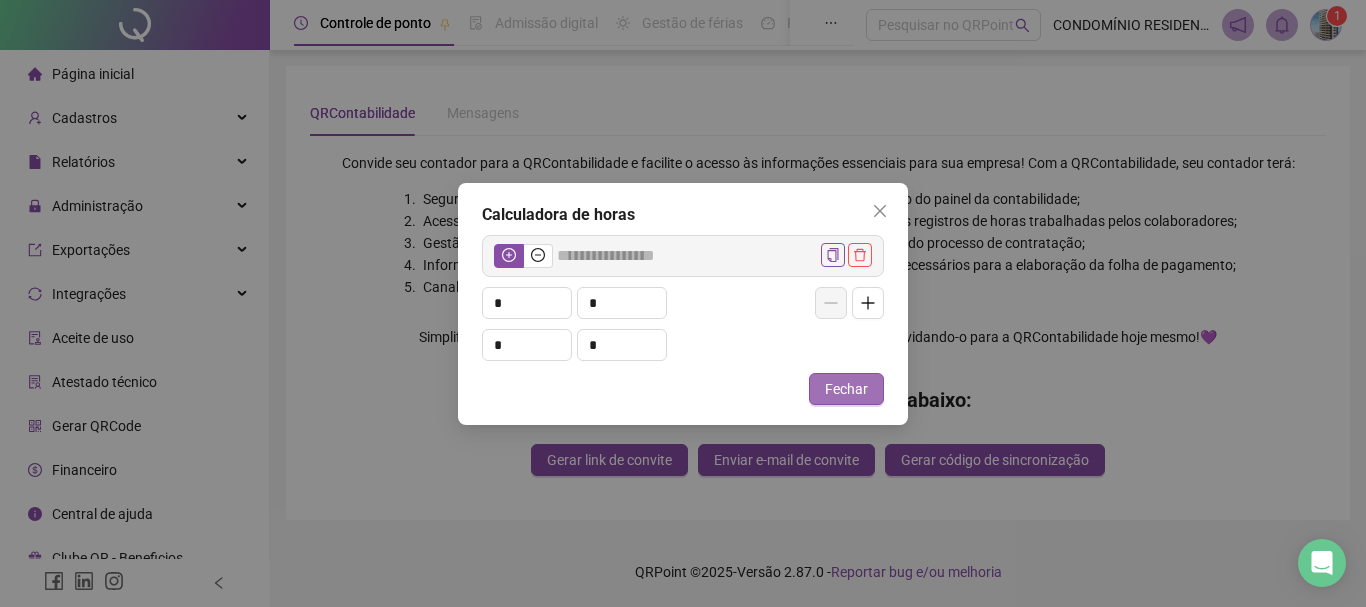 click on "Fechar" at bounding box center [846, 389] 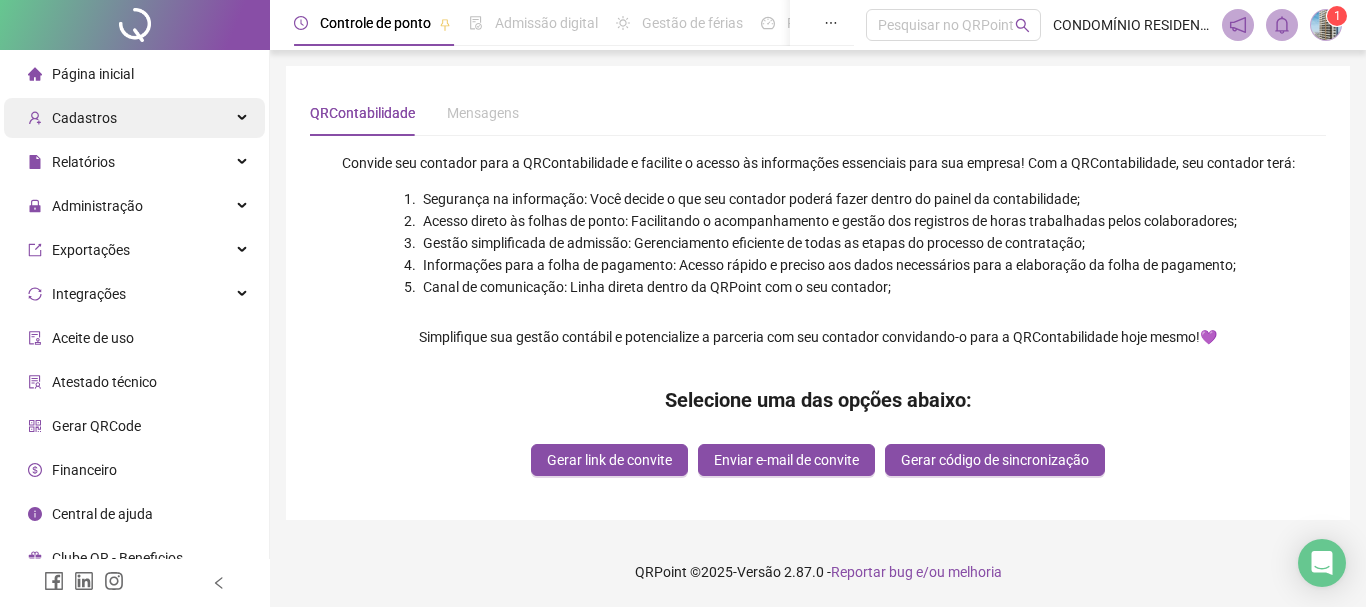 click on "Cadastros" at bounding box center (84, 118) 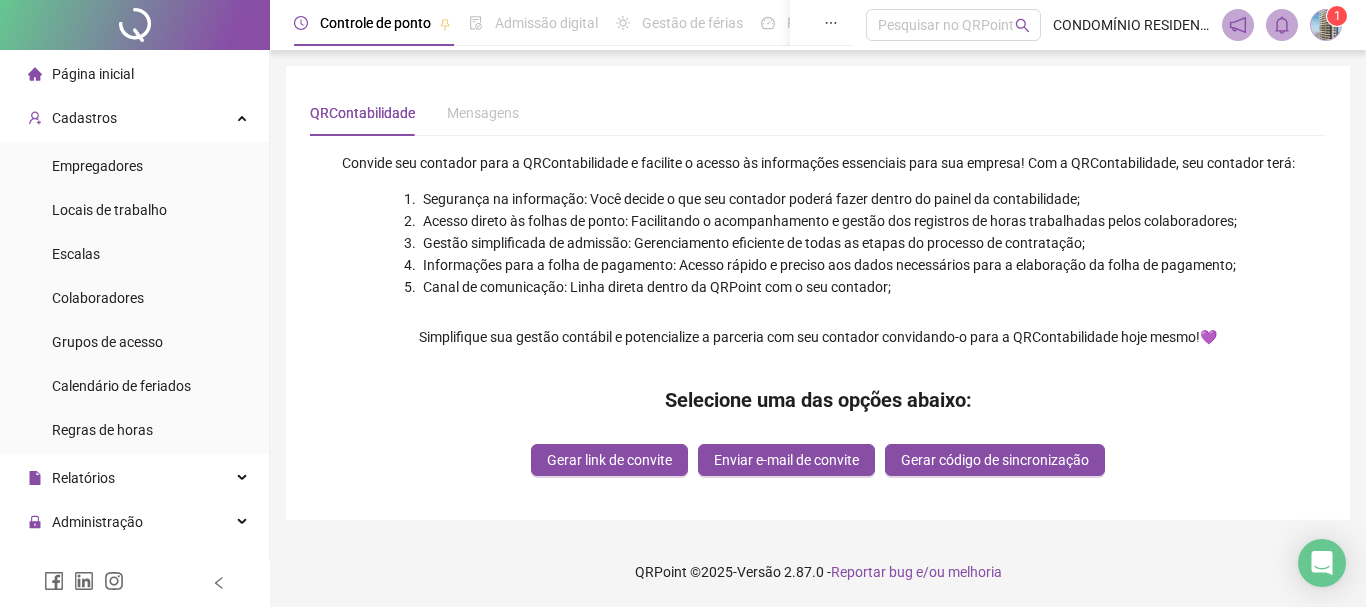 click on "Admissão digital" at bounding box center (546, 23) 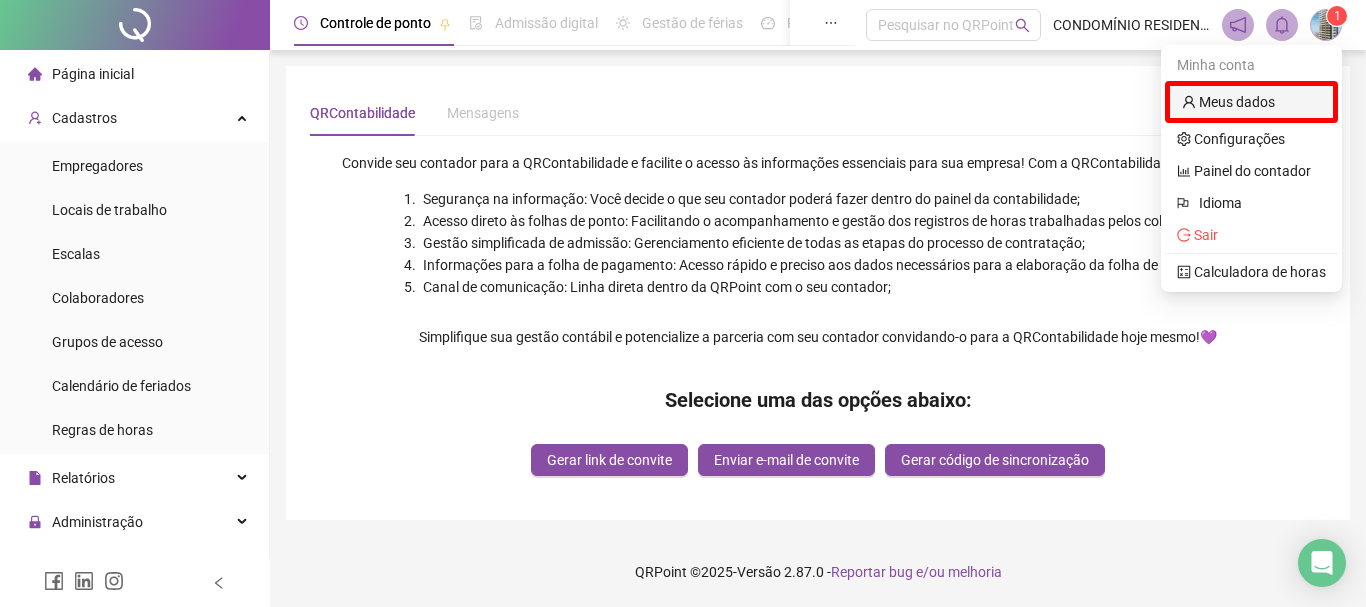 click on "Meus dados" at bounding box center [1228, 102] 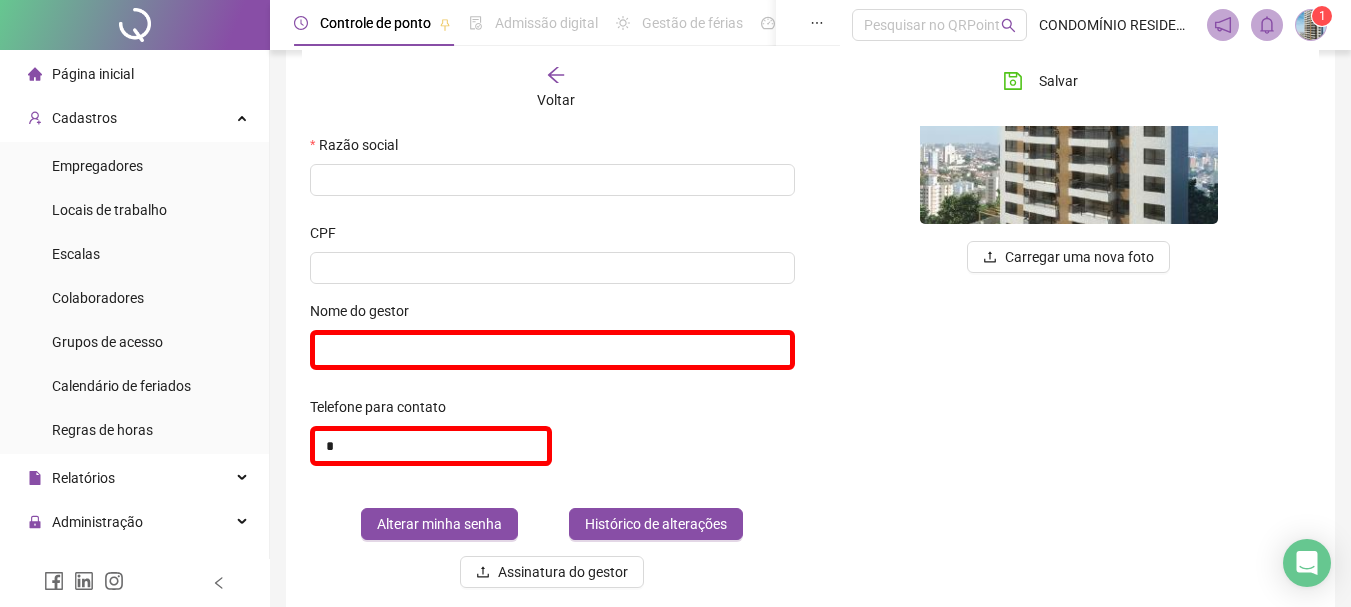 scroll, scrollTop: 141, scrollLeft: 0, axis: vertical 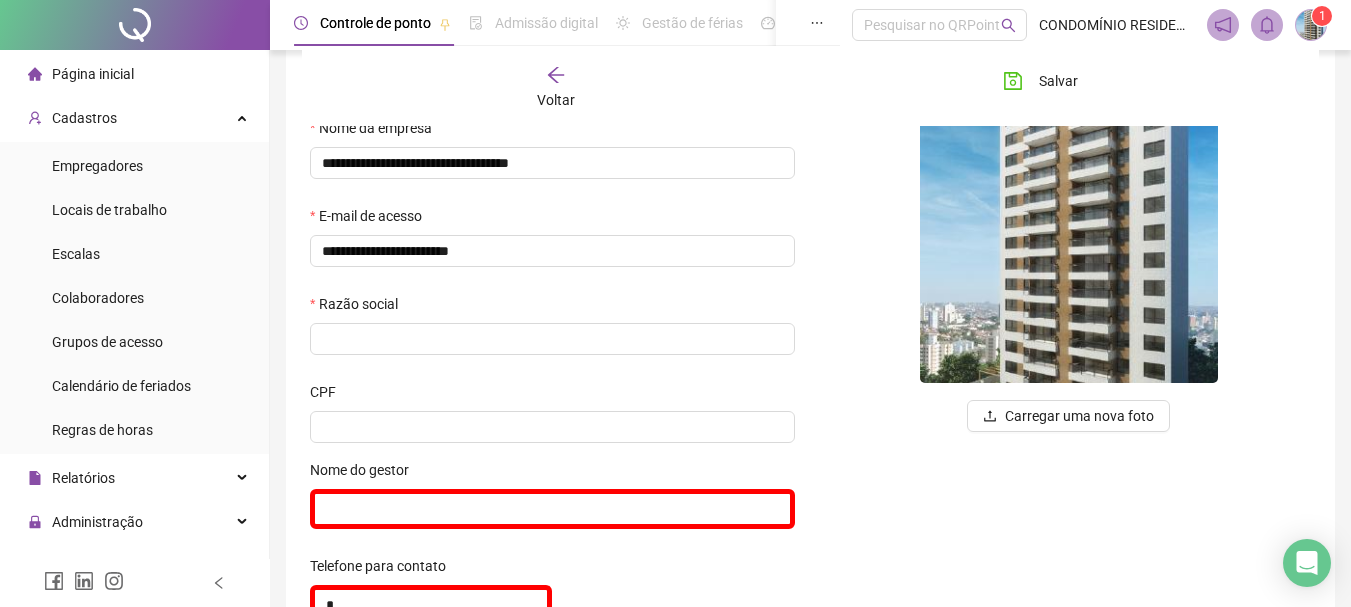 click on "**********" at bounding box center (810, 356) 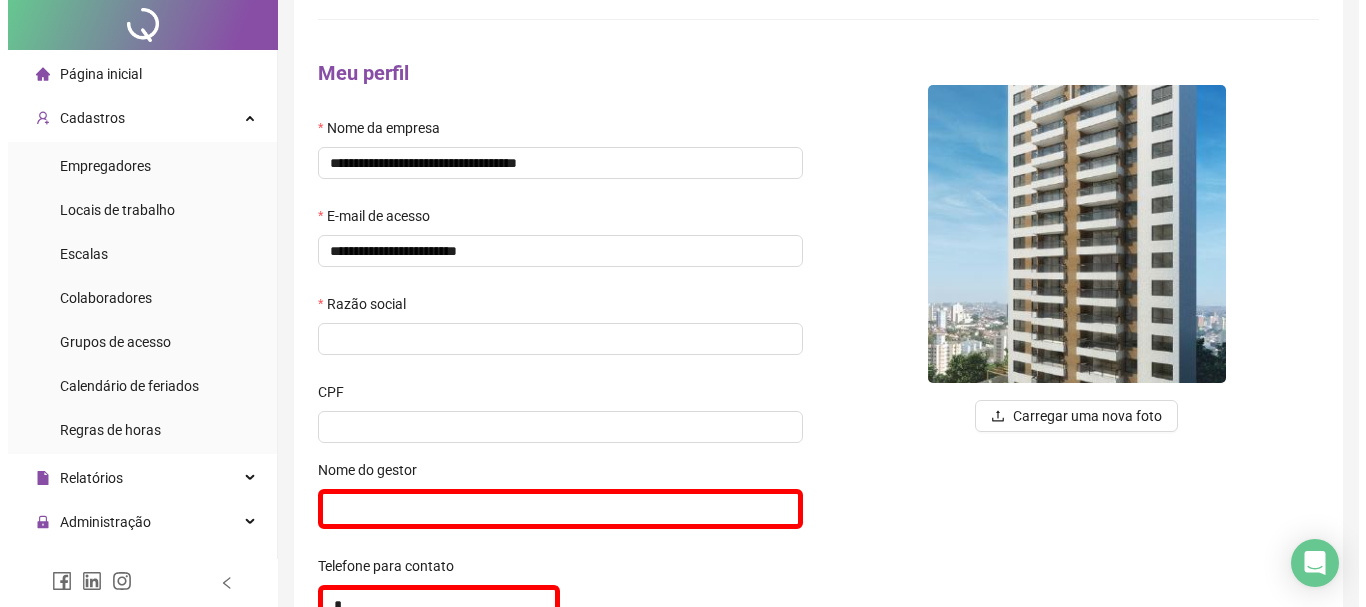 scroll, scrollTop: 0, scrollLeft: 0, axis: both 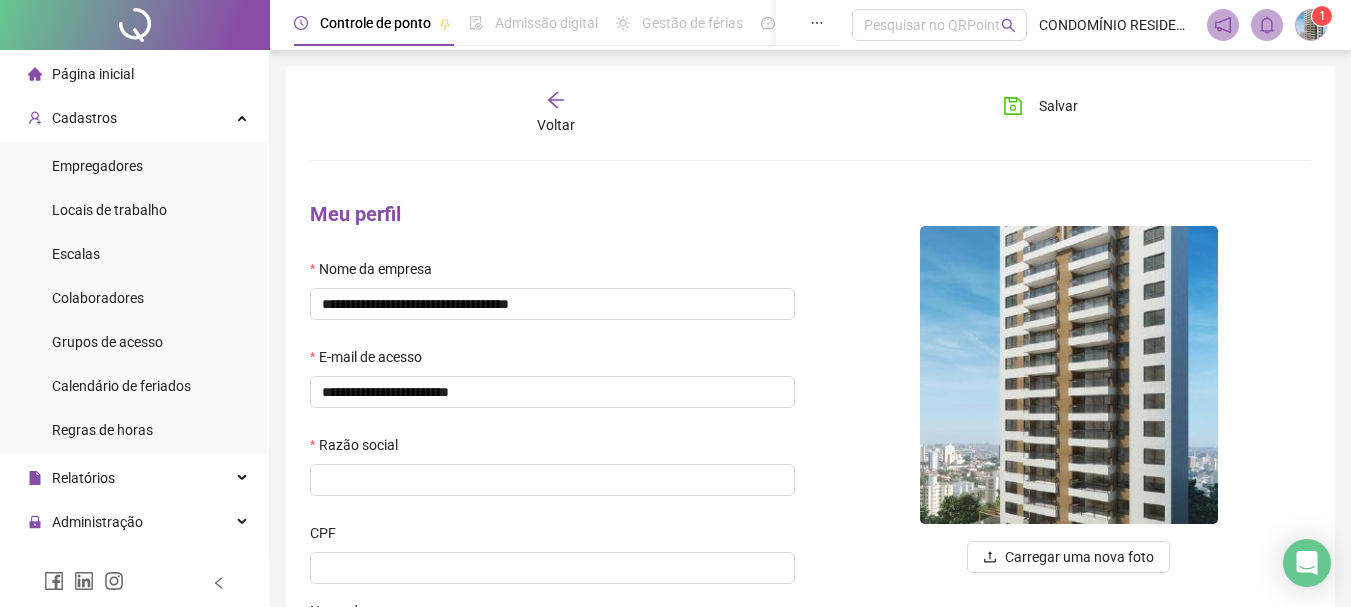click 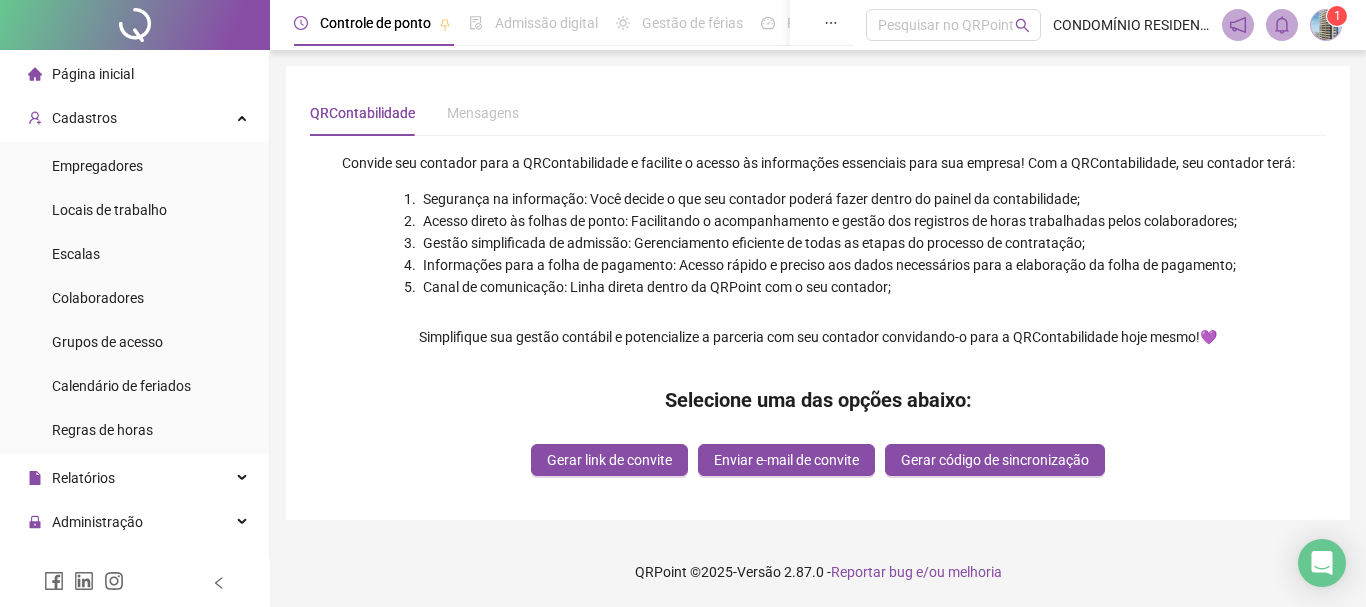 click at bounding box center (1326, 25) 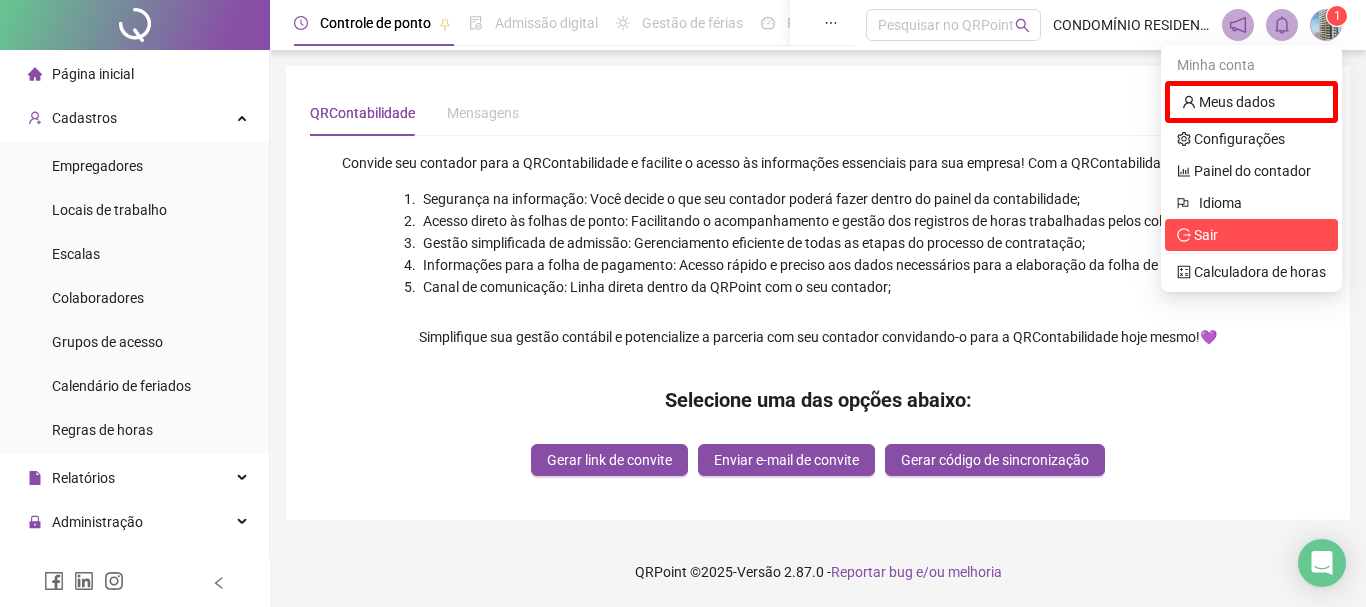 click on "Sair" at bounding box center (1206, 235) 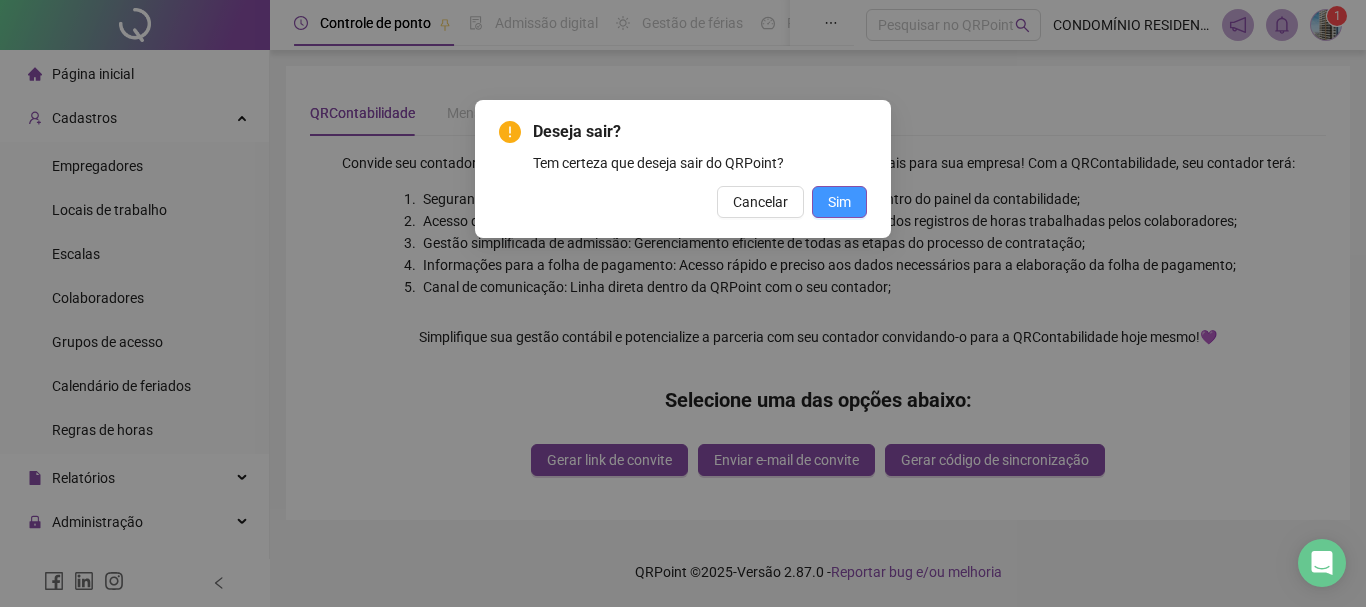 click on "Sim" at bounding box center [839, 202] 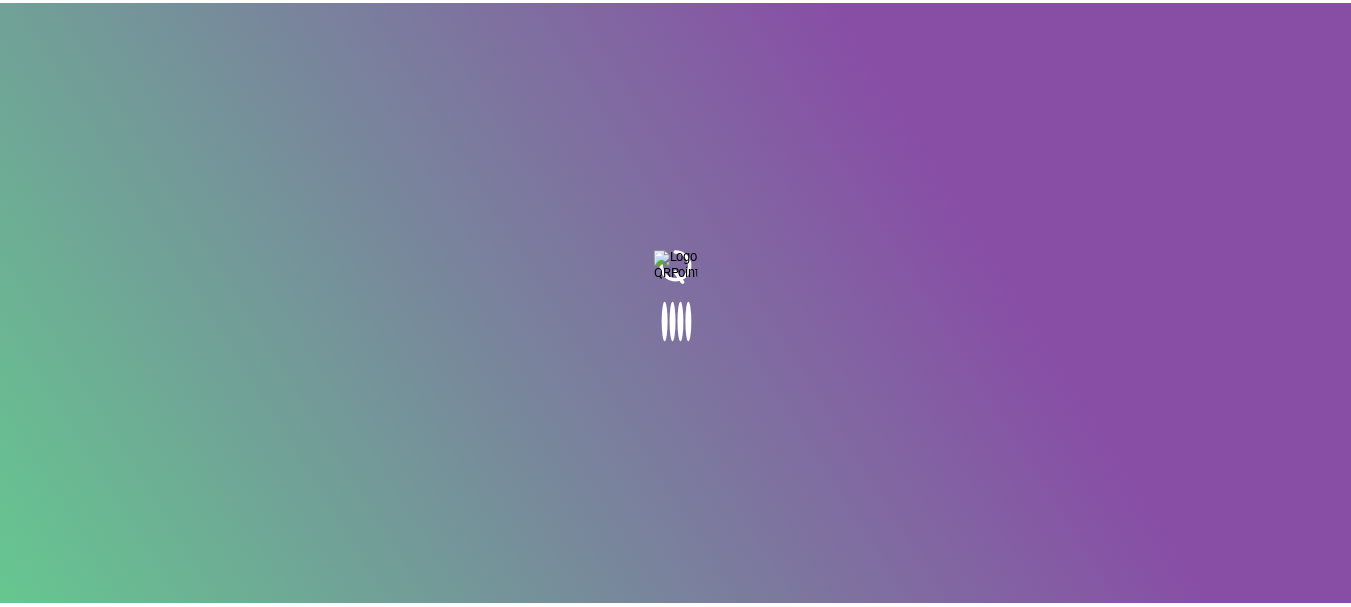 scroll, scrollTop: 0, scrollLeft: 0, axis: both 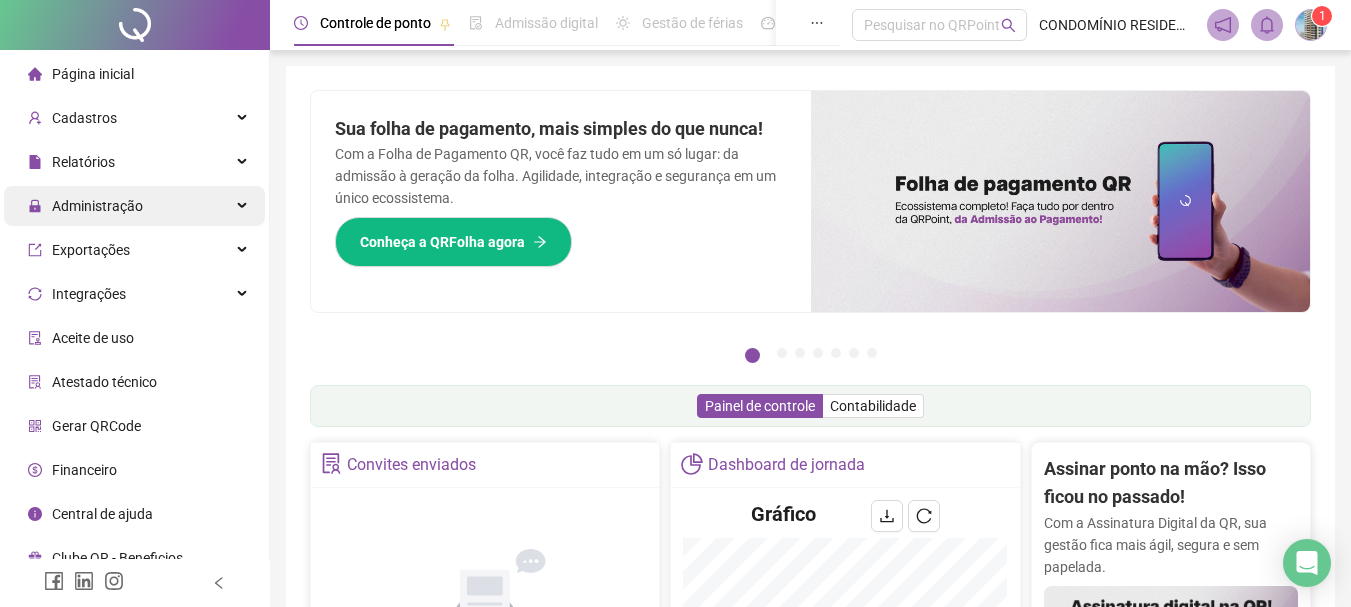 click on "Administração" at bounding box center [97, 206] 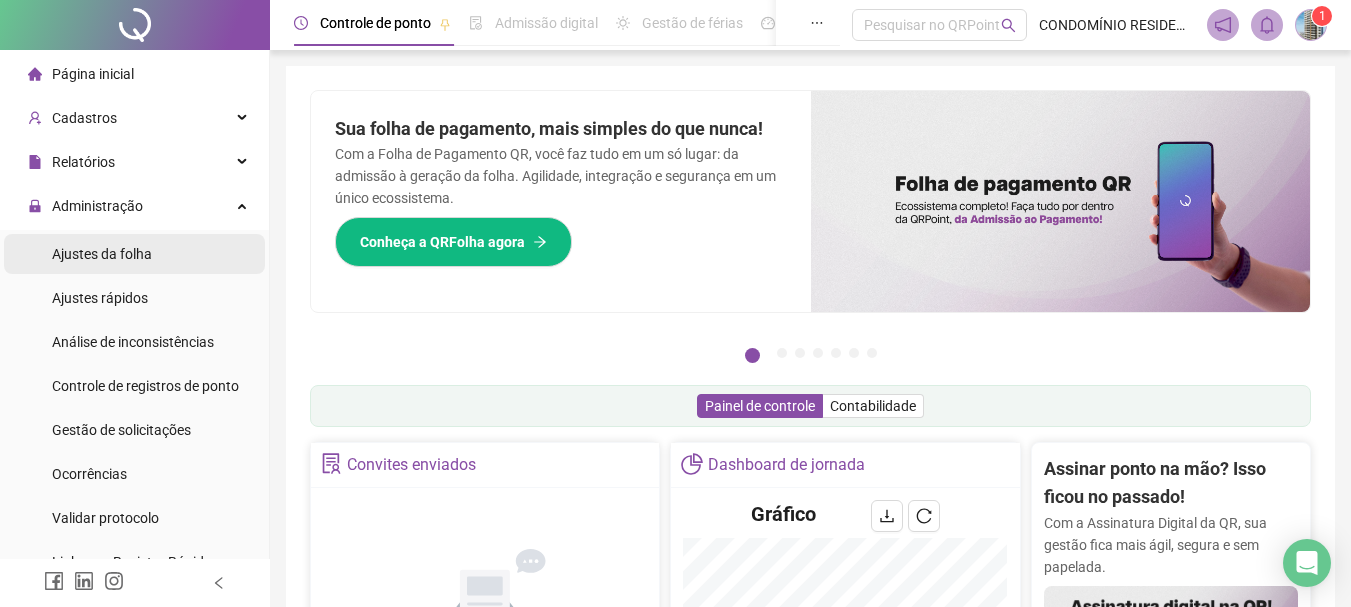 click on "Ajustes da folha" at bounding box center [102, 254] 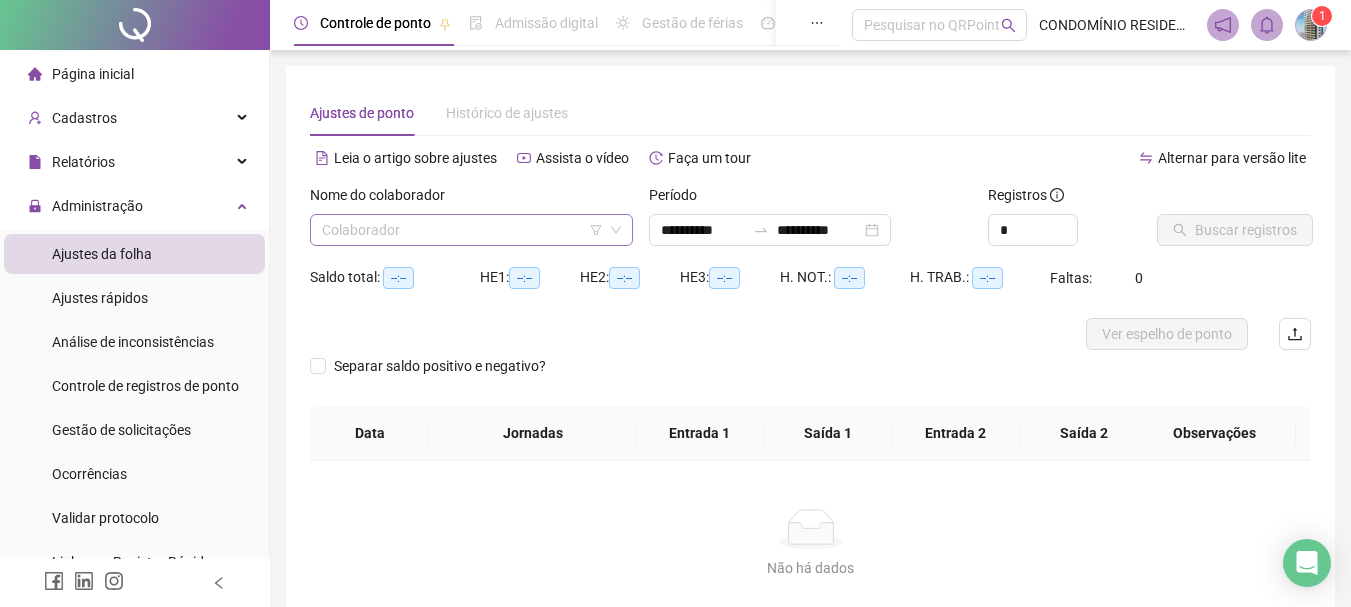 click at bounding box center [465, 230] 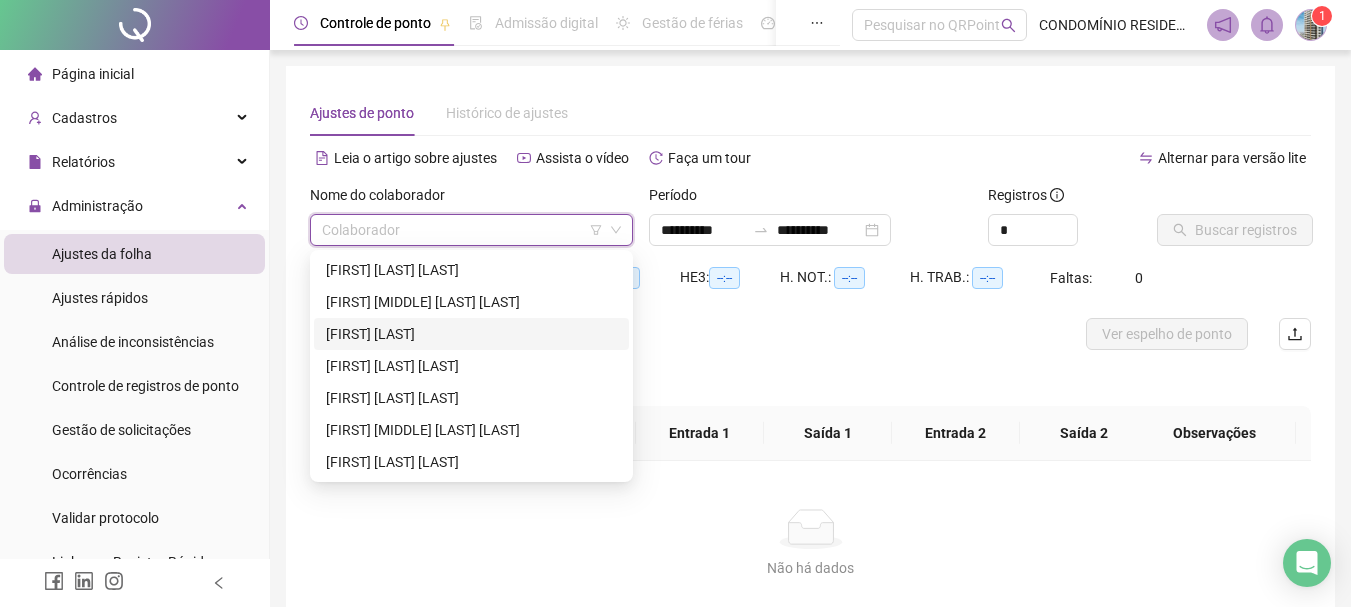 click on "[FIRST] [LAST]" at bounding box center [471, 334] 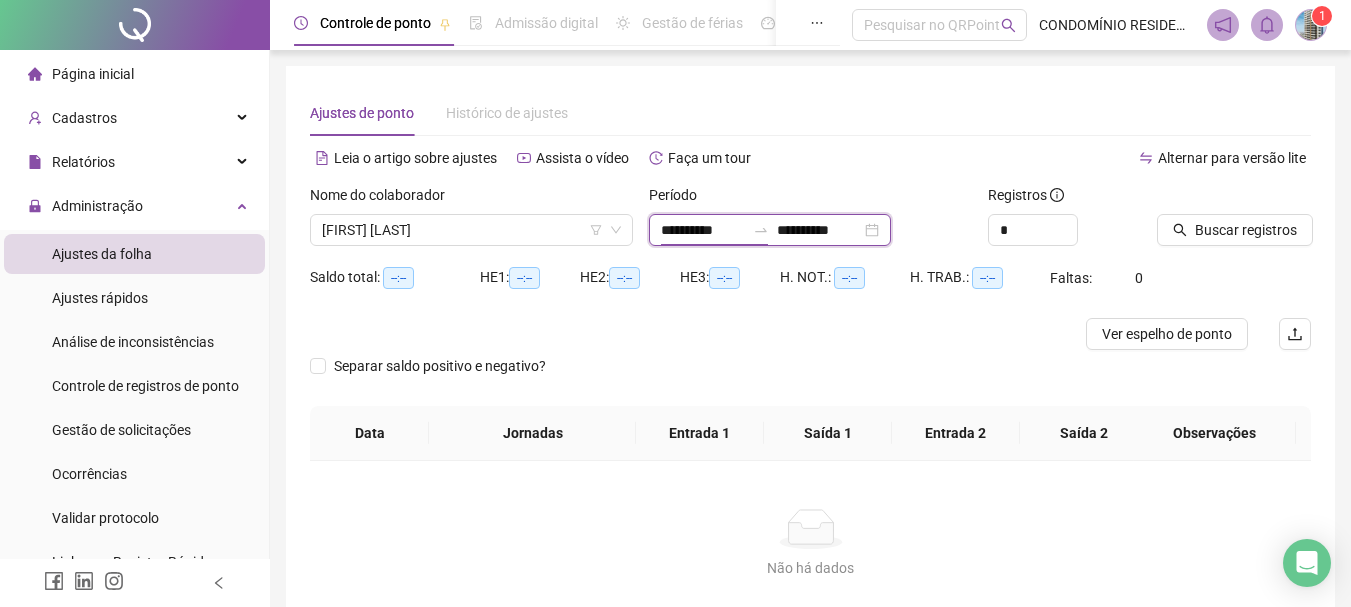 click on "**********" at bounding box center (703, 230) 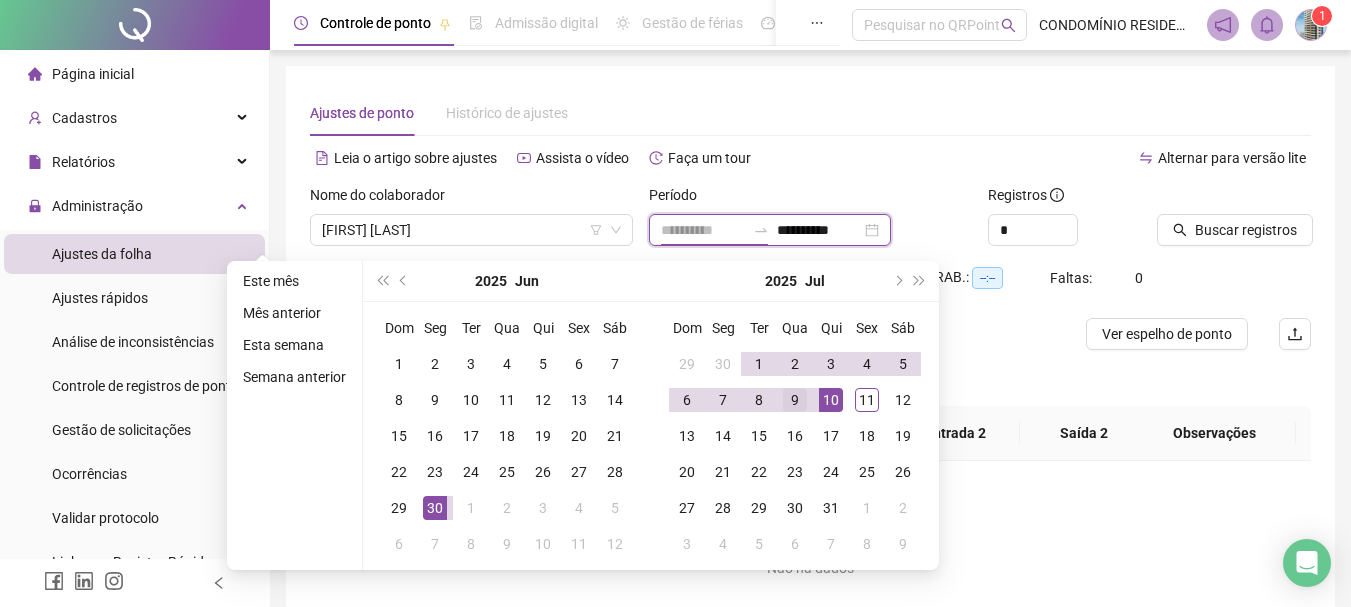 type on "**********" 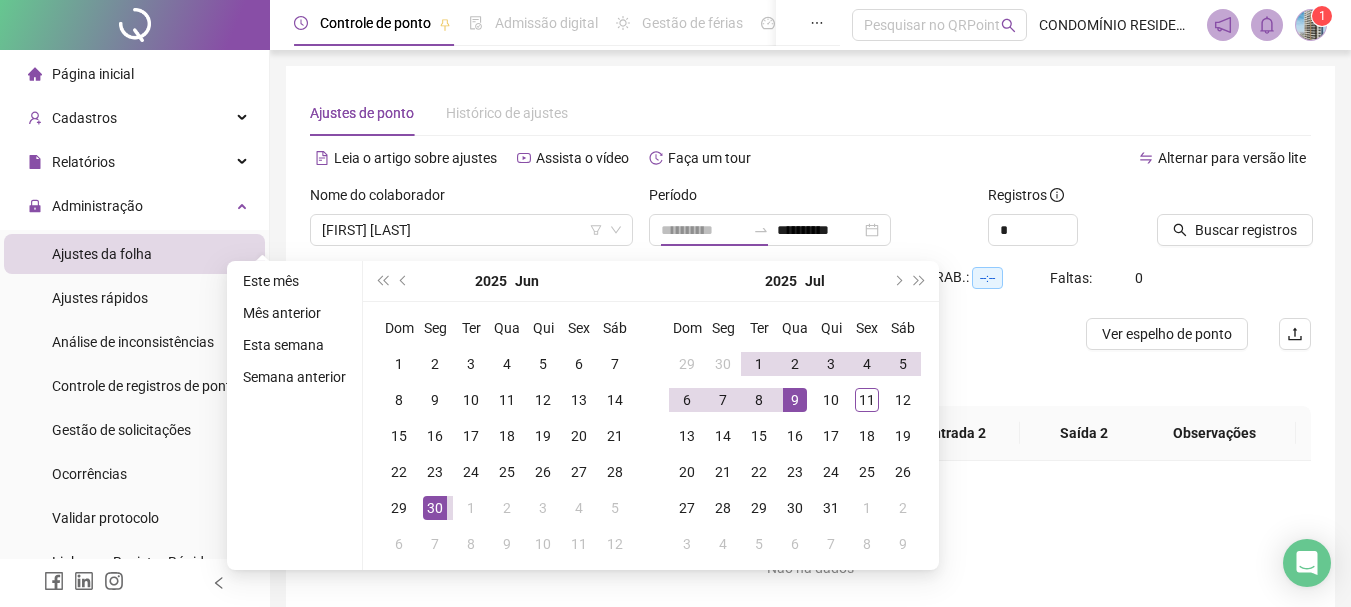 click on "9" at bounding box center (795, 400) 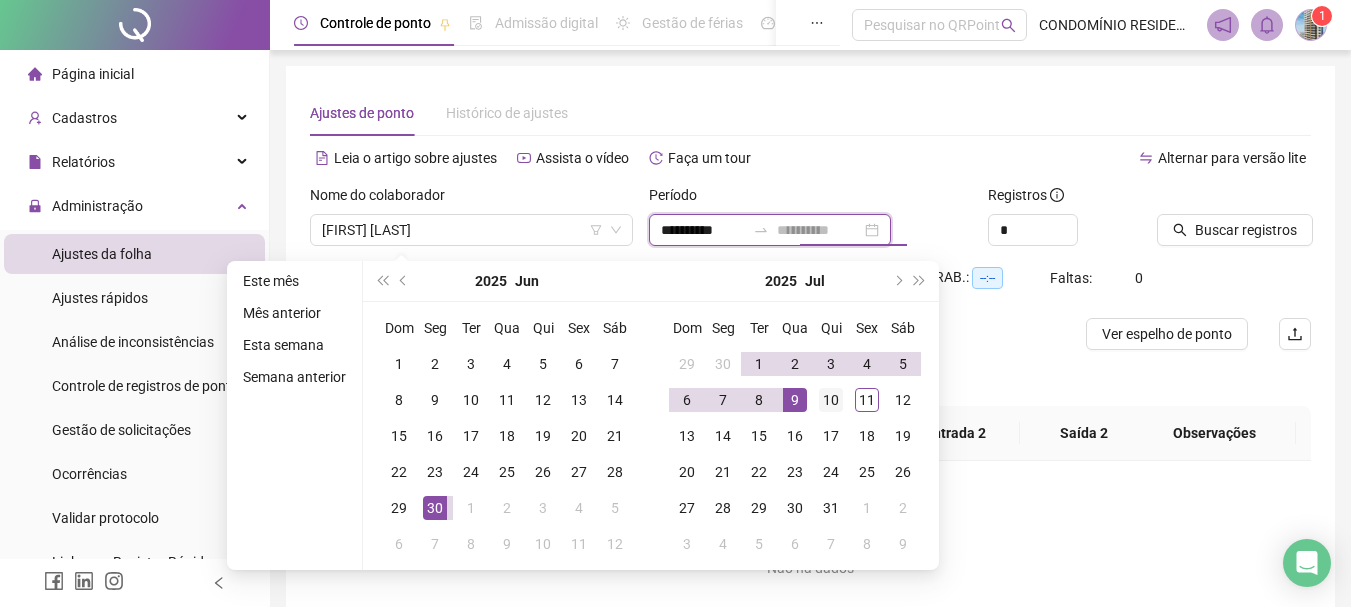 type on "**********" 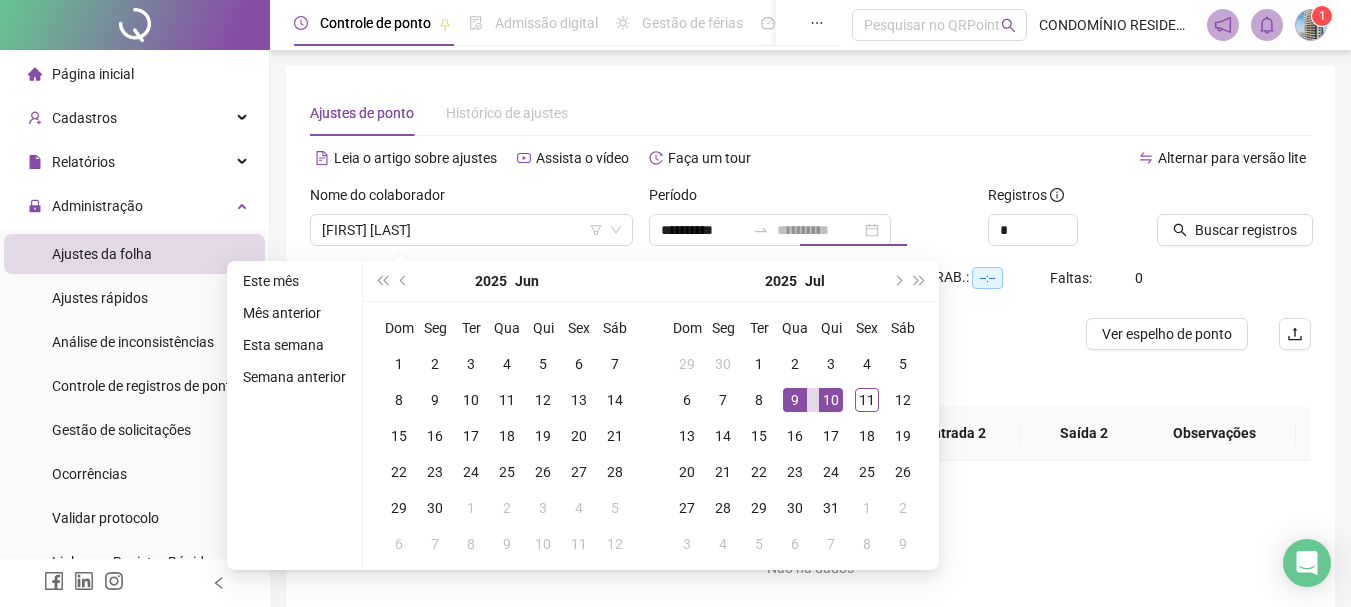 click on "10" at bounding box center (831, 400) 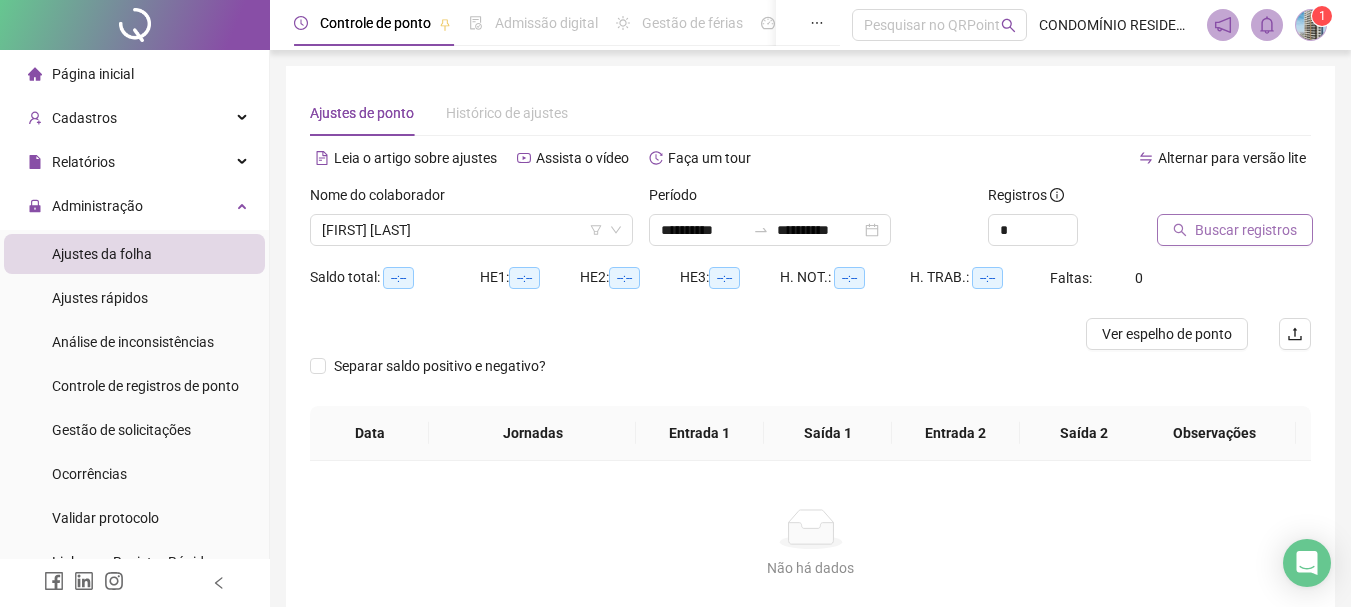click on "Buscar registros" at bounding box center [1246, 230] 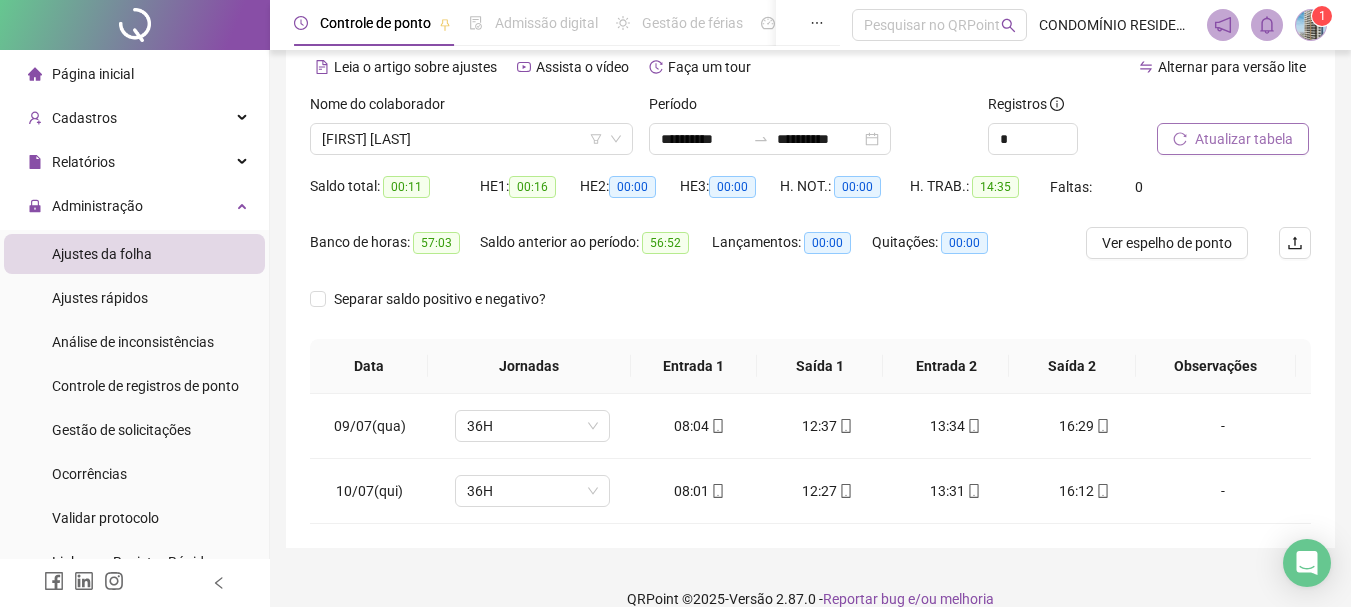 scroll, scrollTop: 118, scrollLeft: 0, axis: vertical 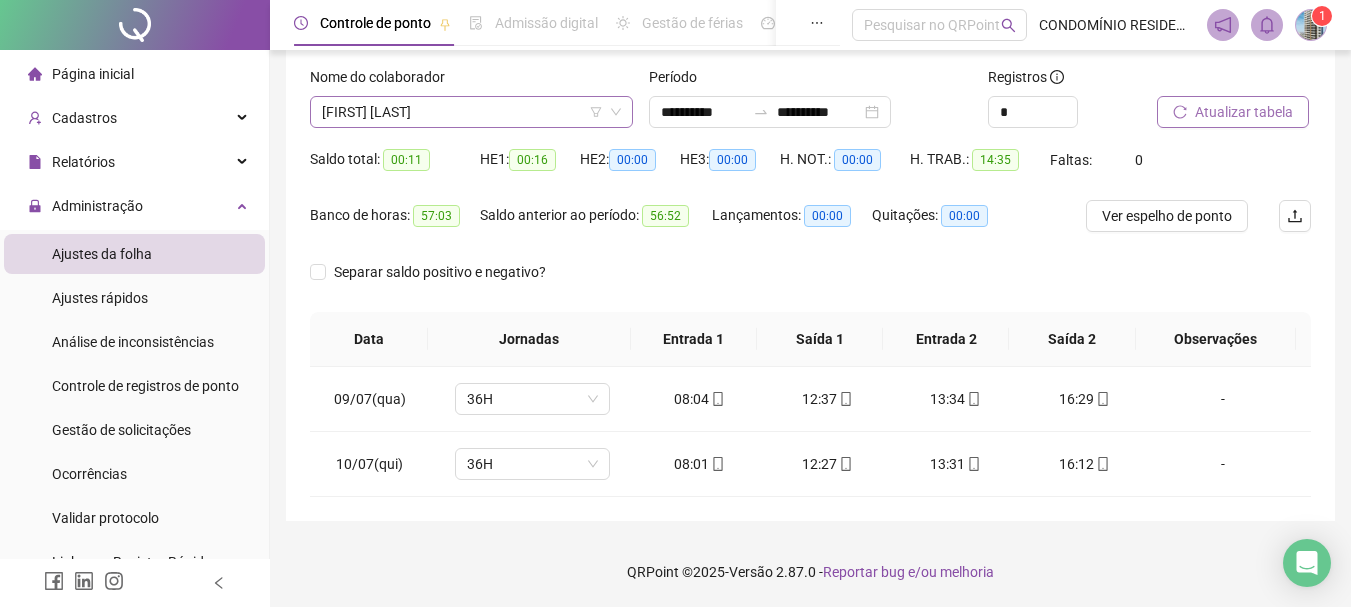 click on "[FIRST] [LAST]" at bounding box center [471, 112] 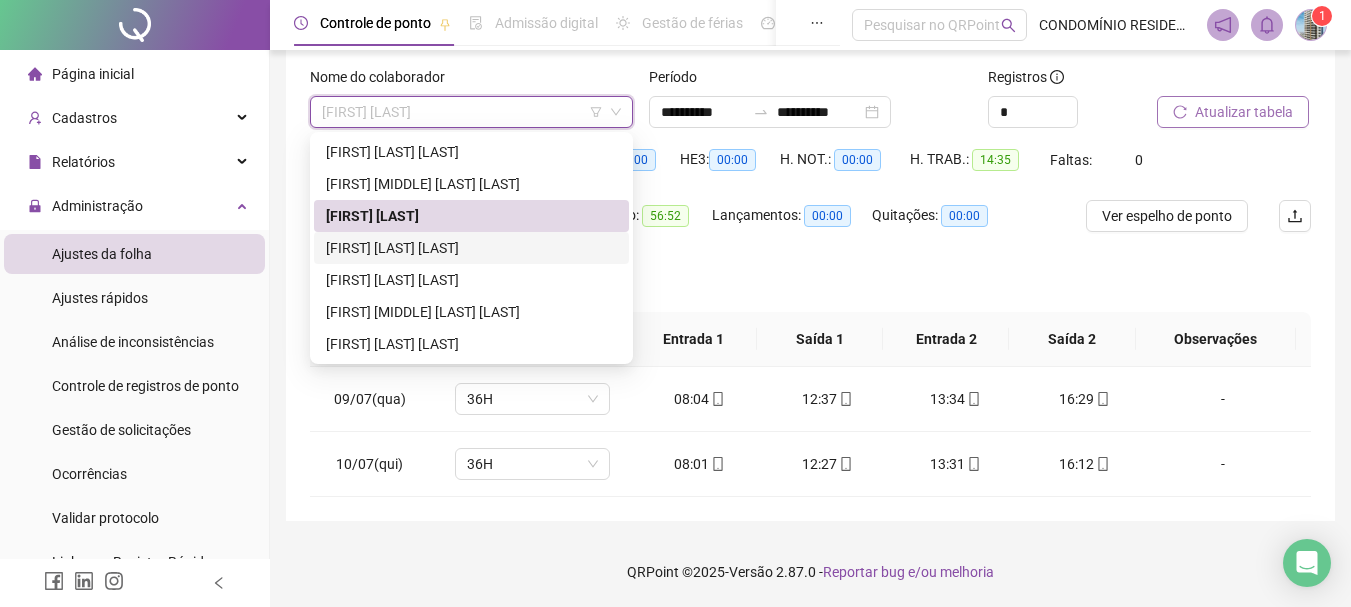 click on "[FIRST] [LAST] [LAST]" at bounding box center [471, 248] 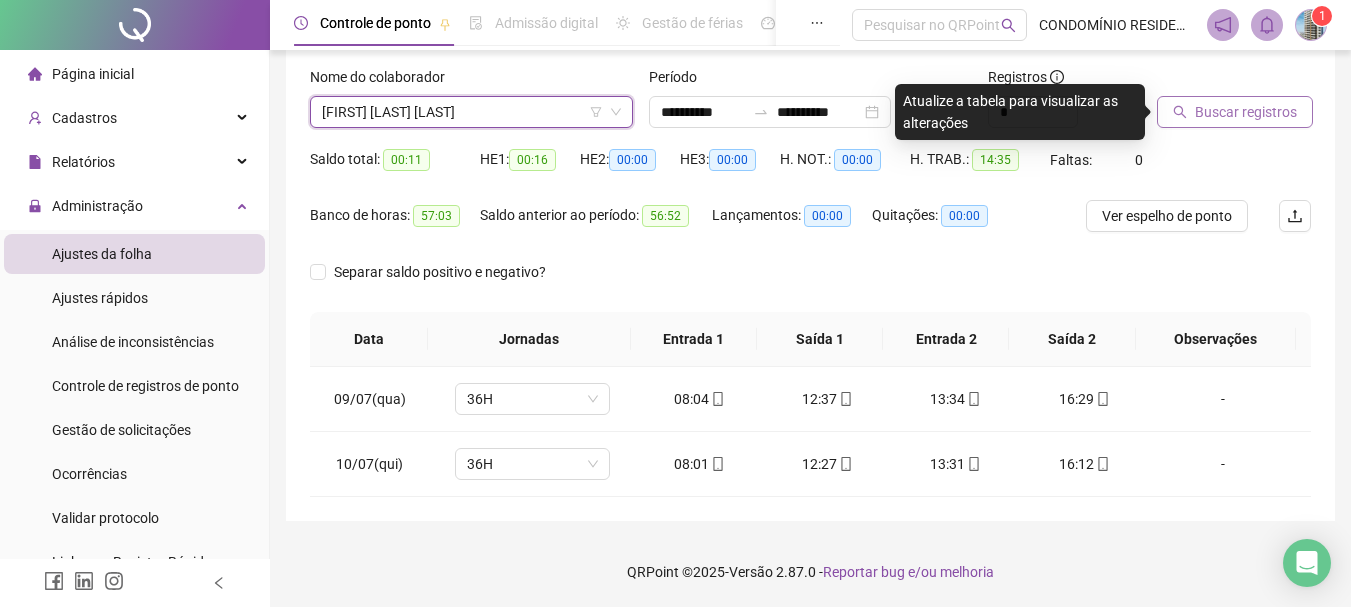 click on "Buscar registros" at bounding box center [1246, 112] 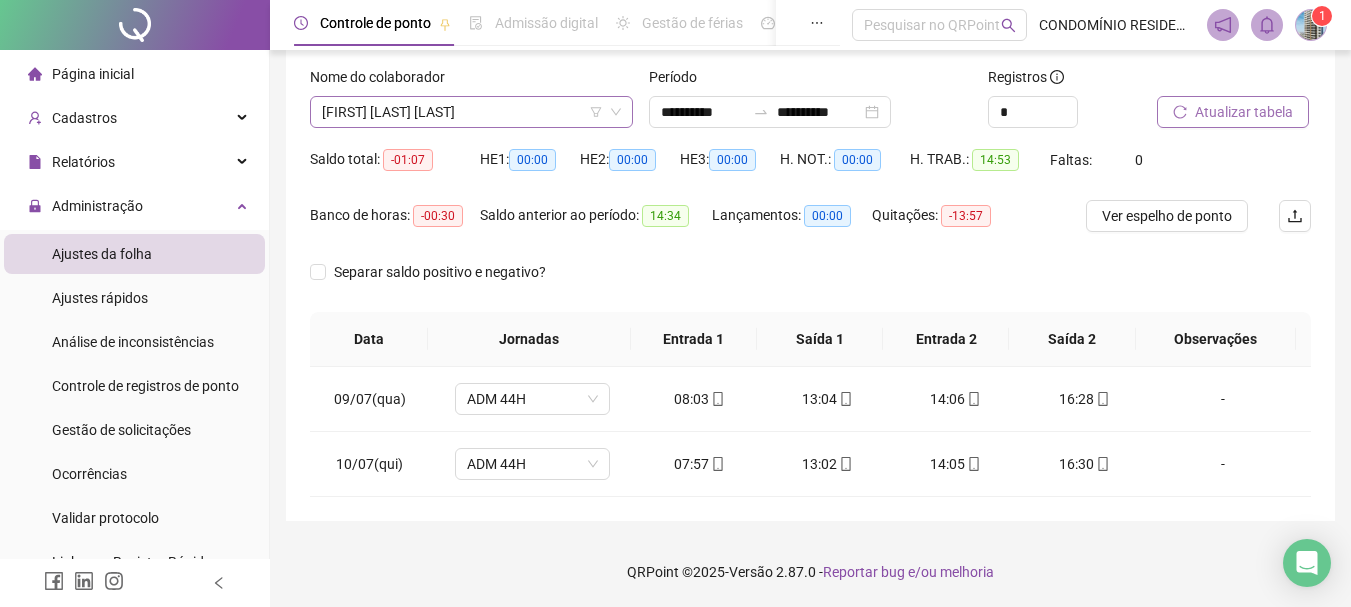 click on "[FIRST] [LAST] [LAST]" at bounding box center [471, 112] 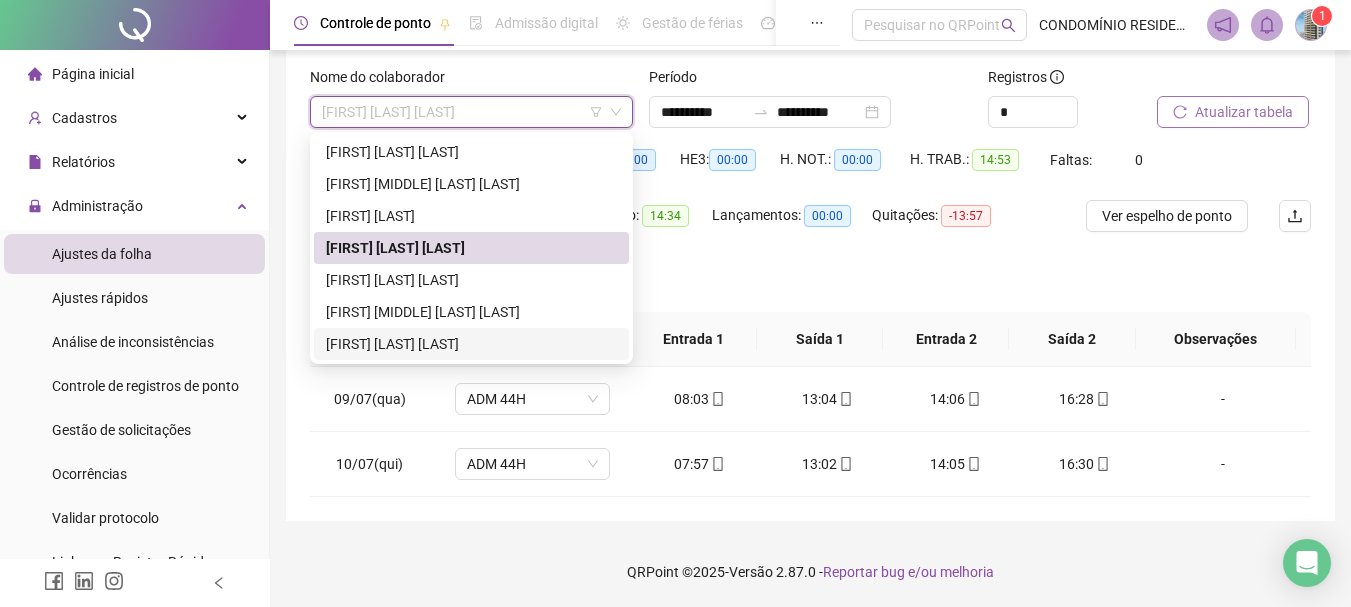 click on "[FIRST] [LAST] [LAST]" at bounding box center [471, 344] 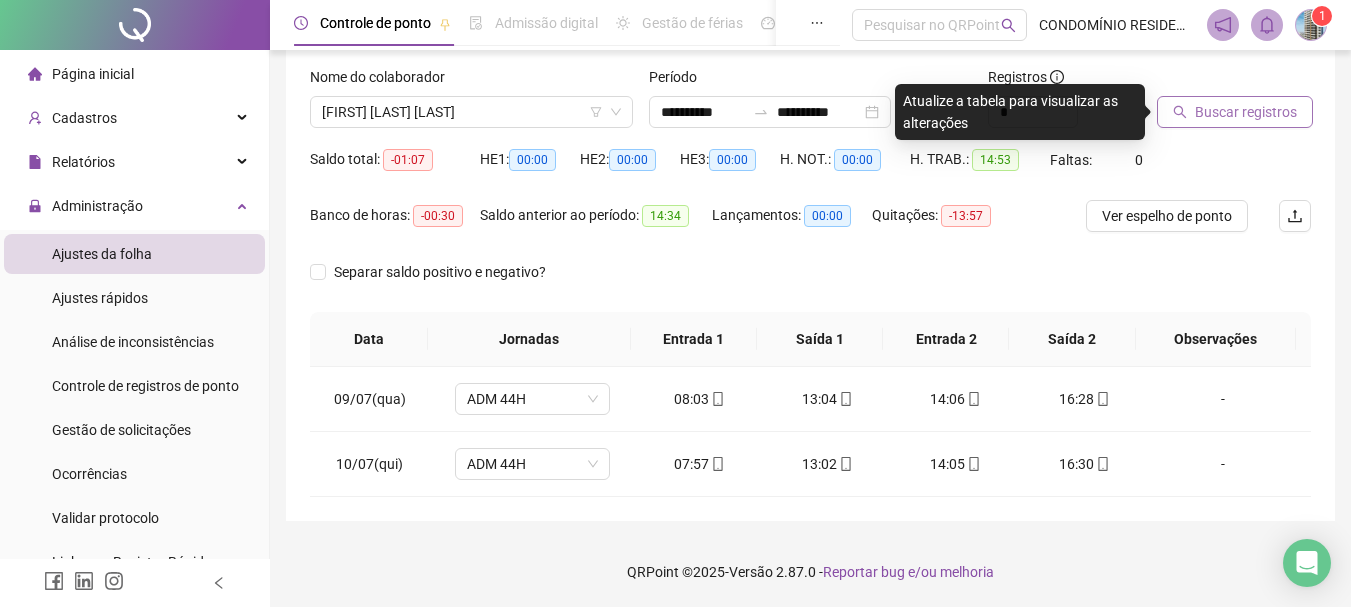 click on "Buscar registros" at bounding box center [1246, 112] 